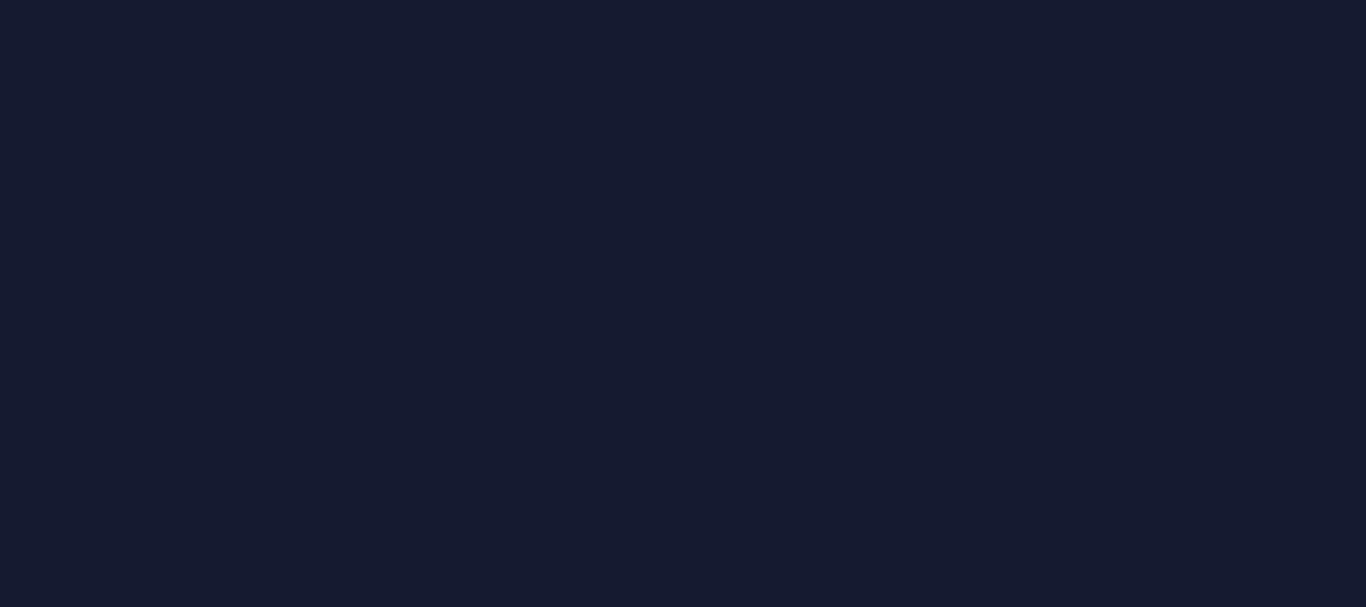scroll, scrollTop: 0, scrollLeft: 0, axis: both 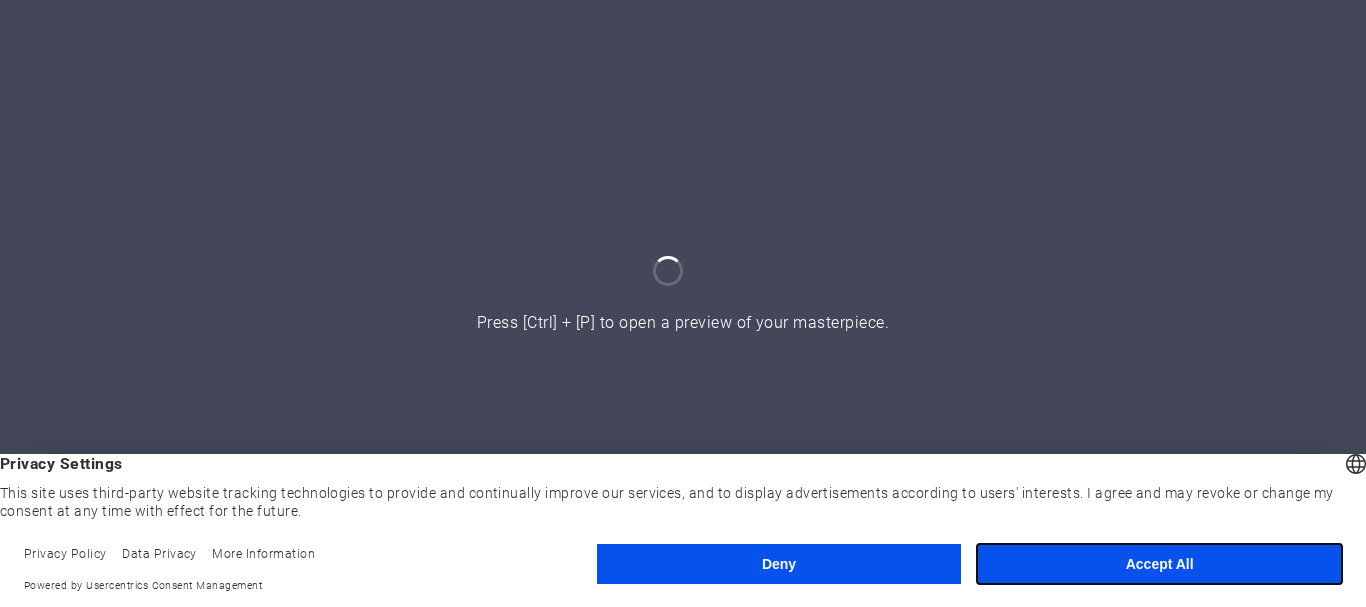click on "Accept All" at bounding box center [1159, 564] 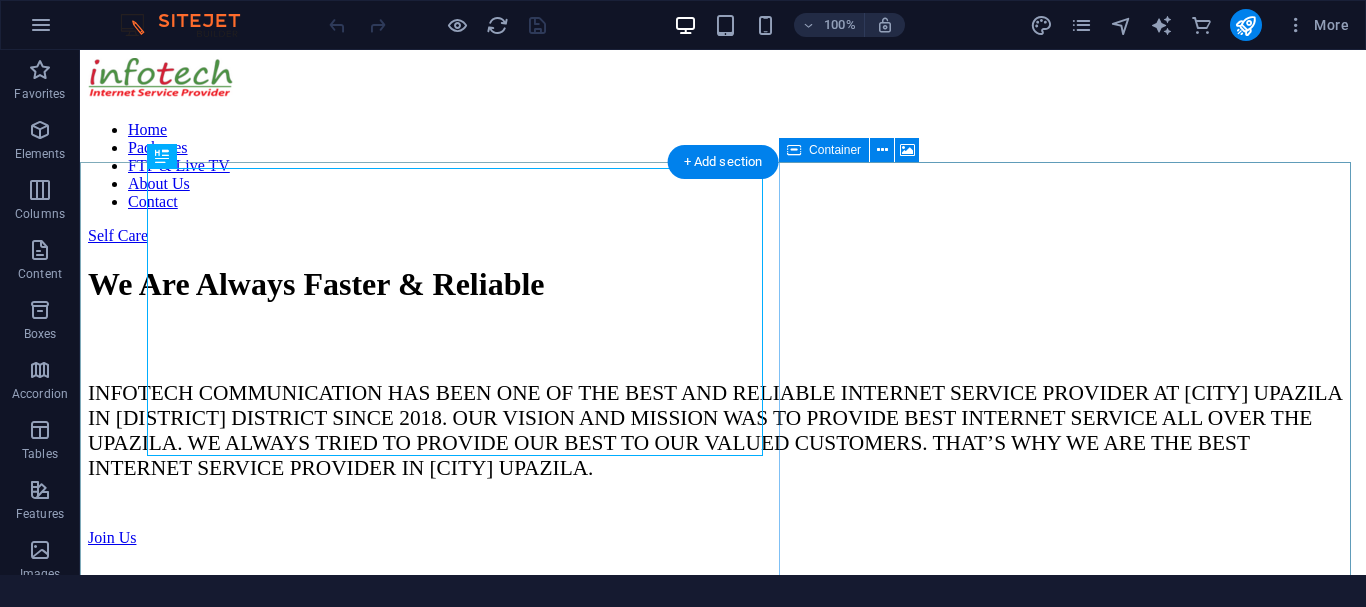 scroll, scrollTop: 0, scrollLeft: 0, axis: both 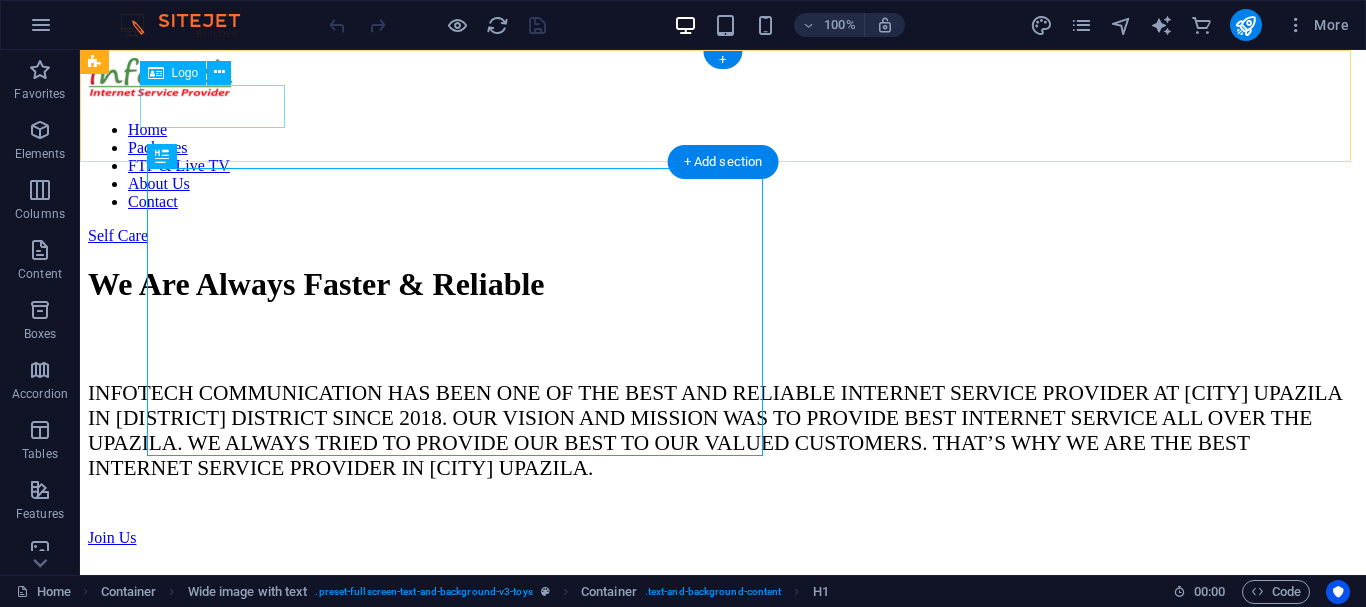 click at bounding box center (723, 81) 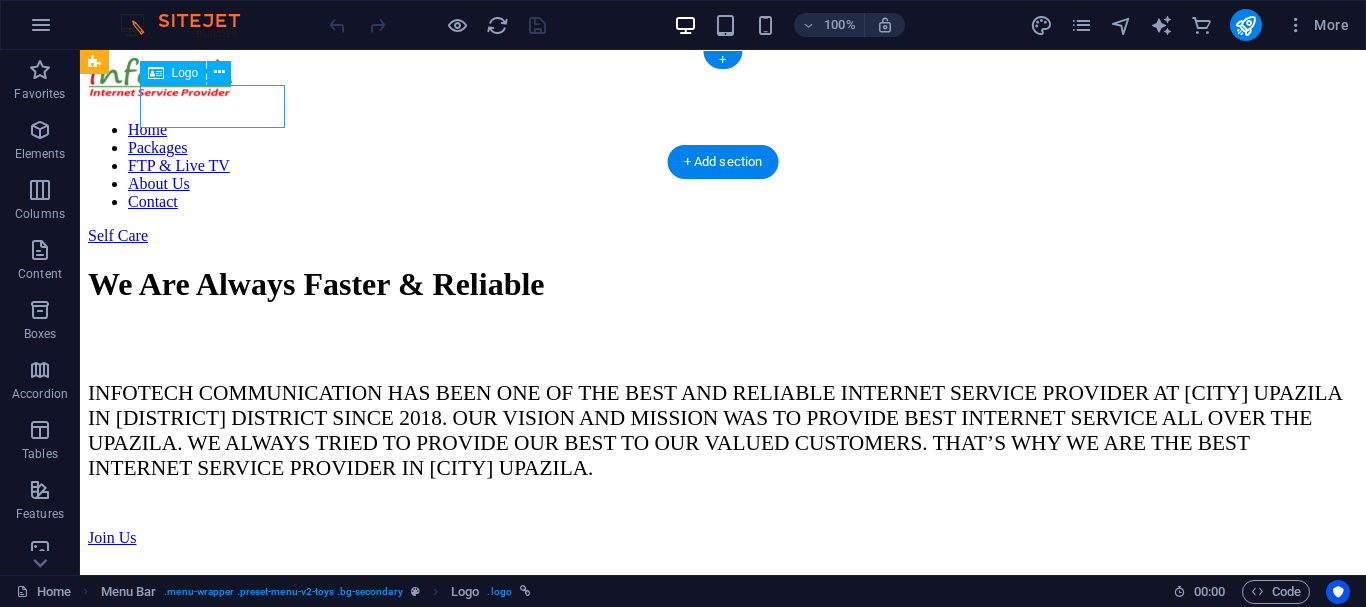 click at bounding box center [723, 81] 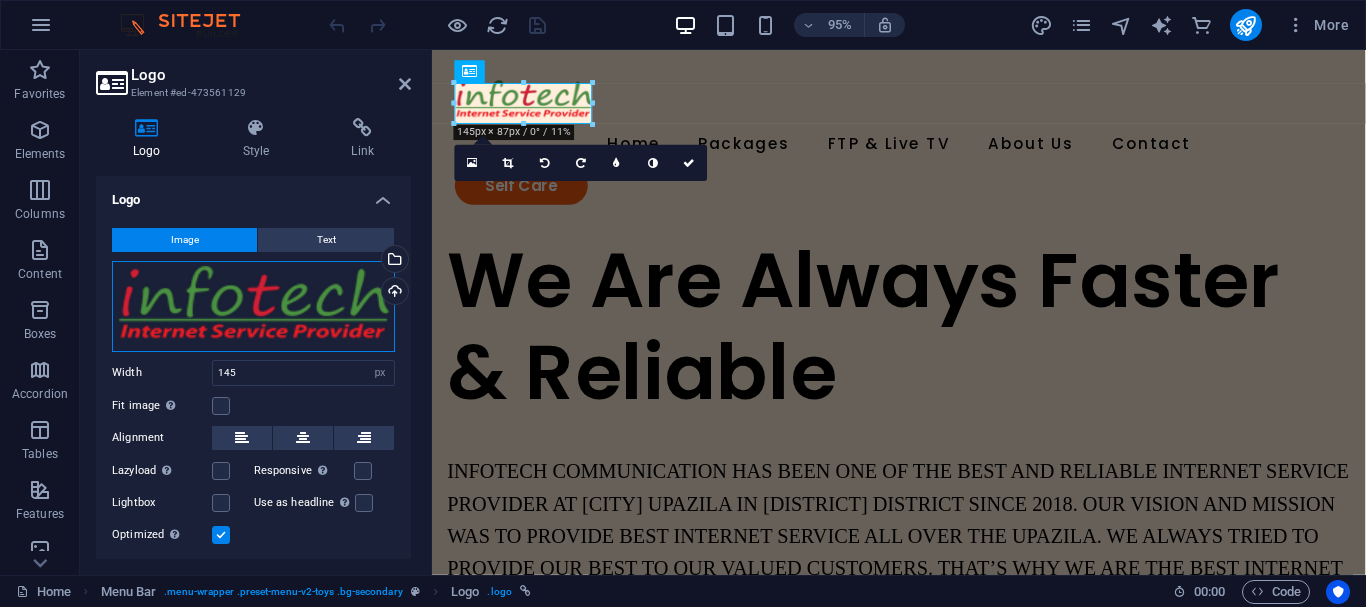 click on "Drag files here, click to choose files or select files from Files or our free stock photos & videos" at bounding box center [253, 306] 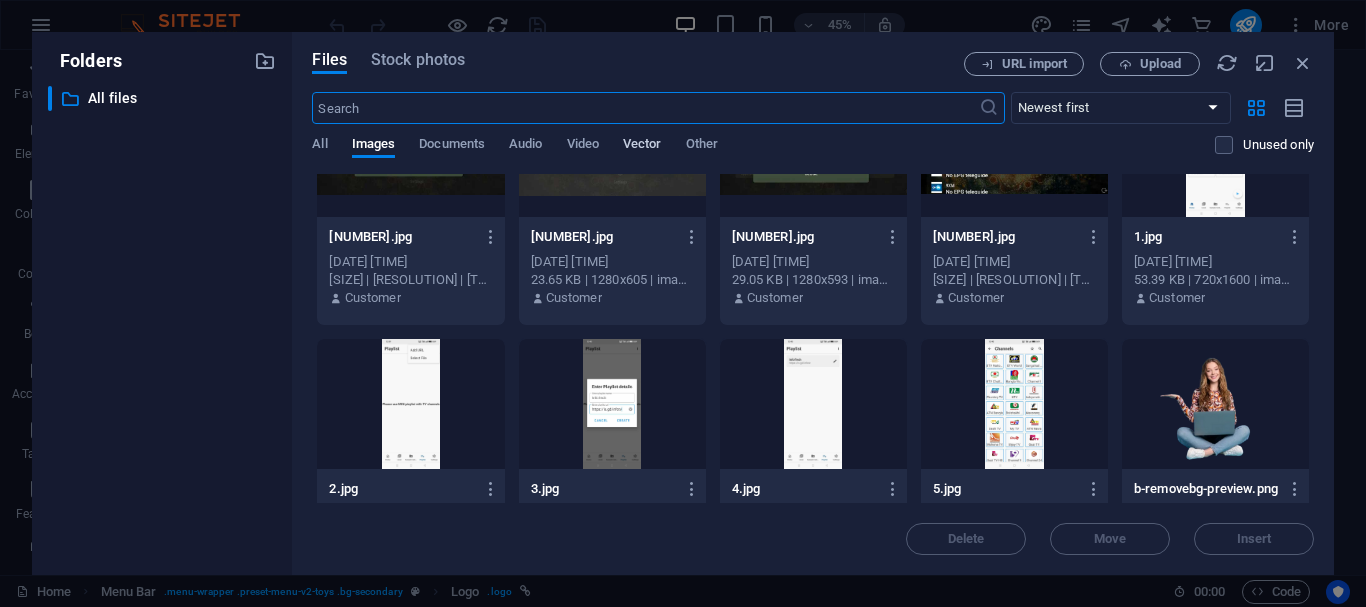 scroll, scrollTop: 67, scrollLeft: 0, axis: vertical 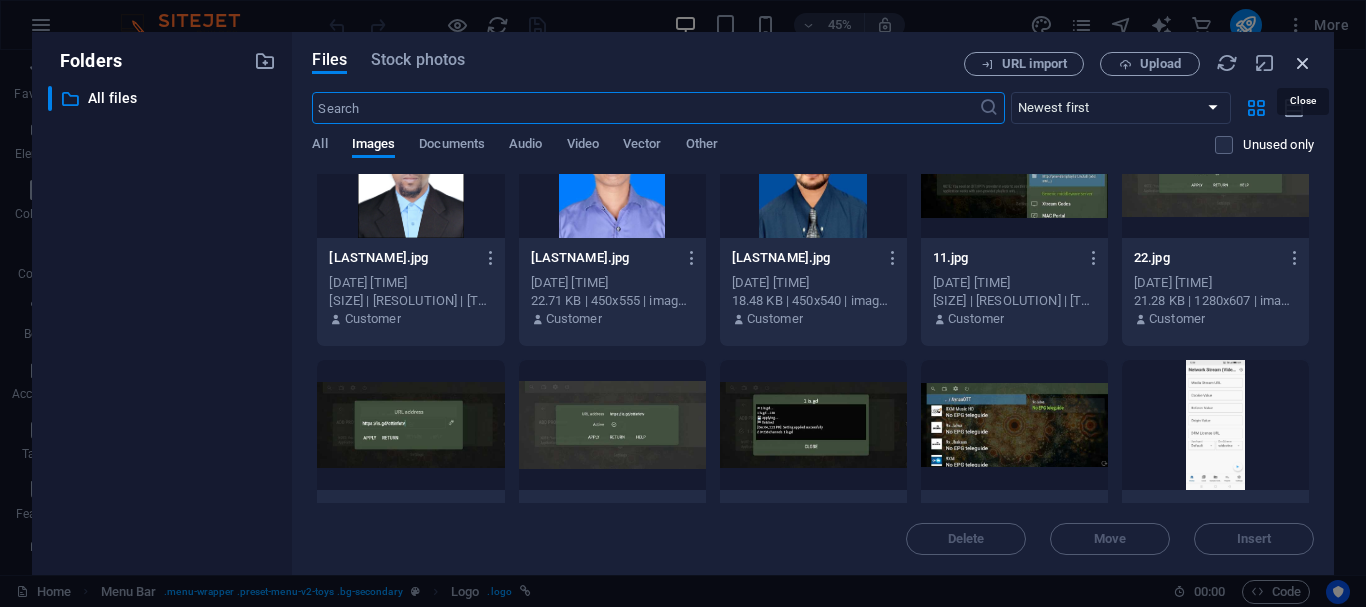 click at bounding box center [1303, 63] 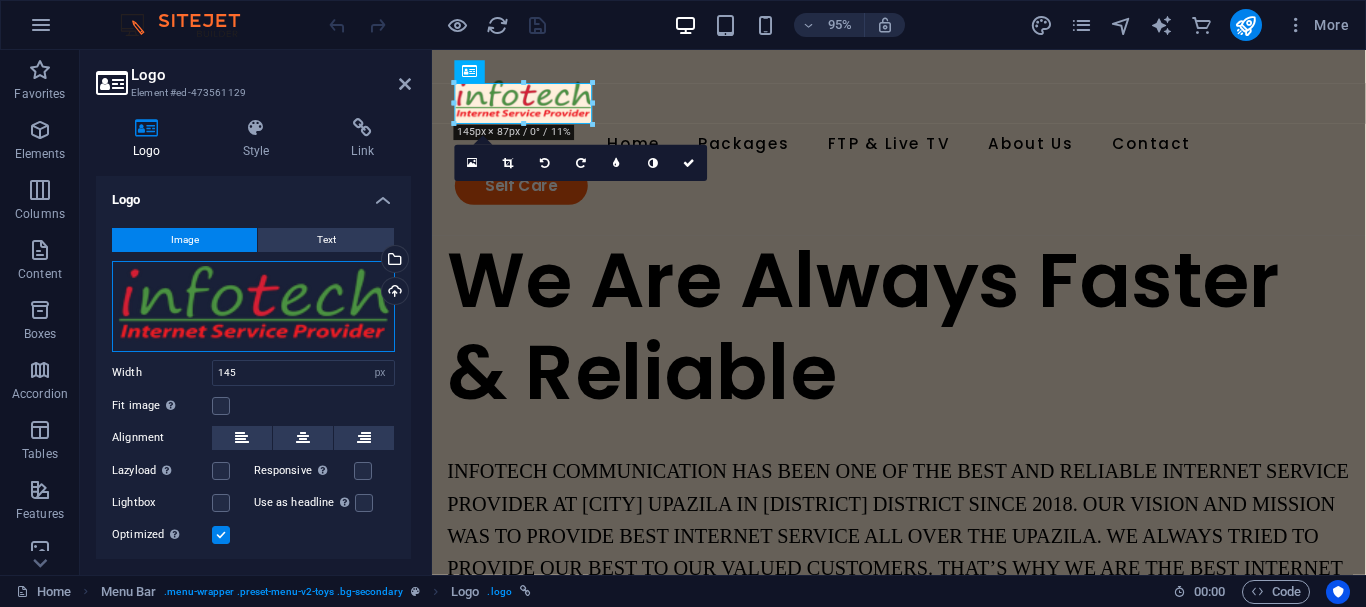 click on "Drag files here, click to choose files or select files from Files or our free stock photos & videos" at bounding box center (253, 306) 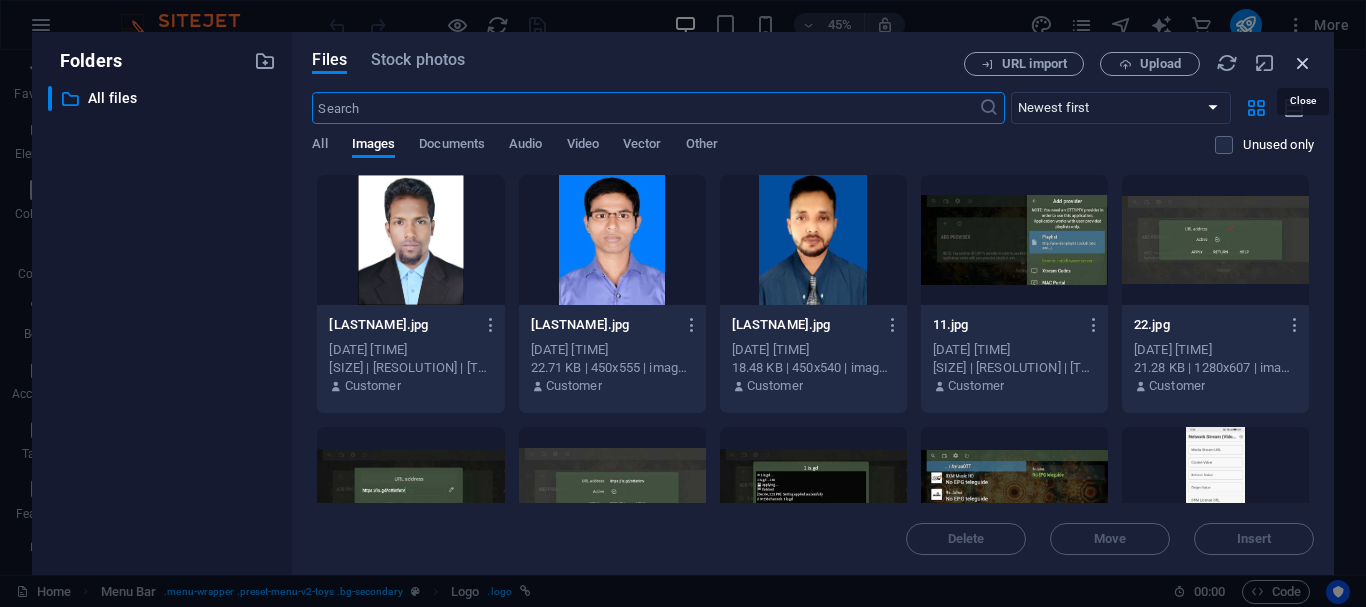 click at bounding box center [1303, 63] 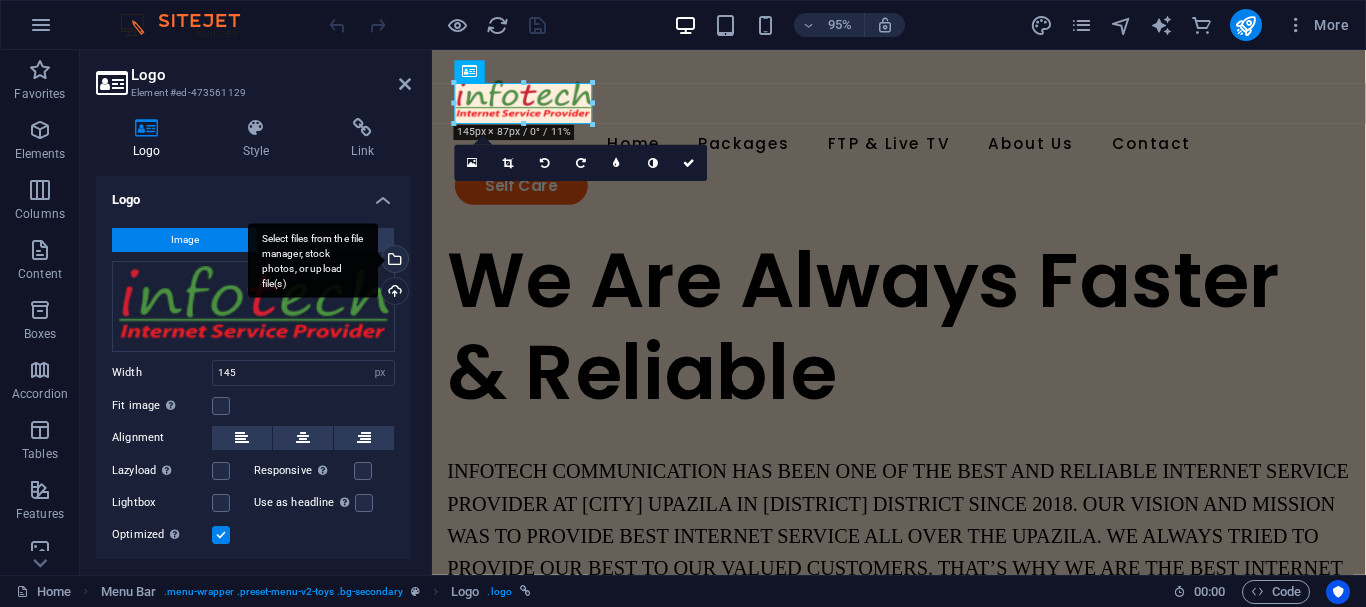 click on "Select files from the file manager, stock photos, or upload file(s)" at bounding box center [313, 260] 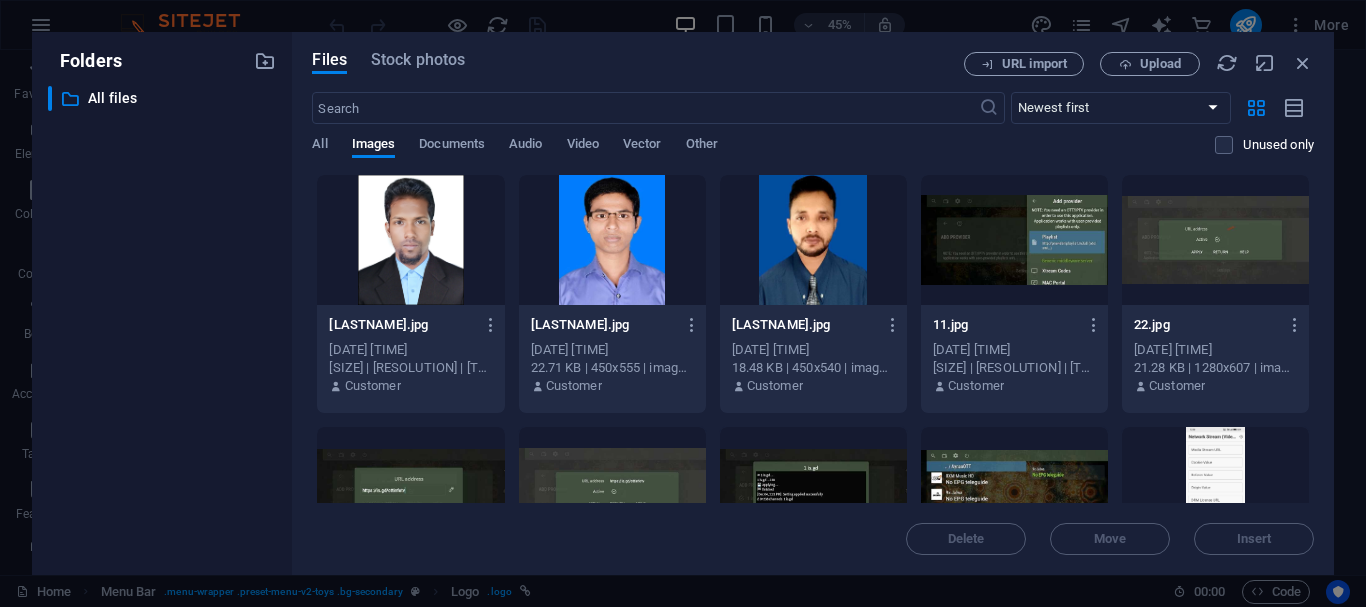 click on "Files Stock photos URL import Upload ​ Newest first Oldest first Name (A-Z) Name (Z-A) Size (0-9) Size (9-0) Resolution (0-9) Resolution (9-0) All Images Documents Audio Video Vector Other Unused only Drop files here to upload them instantly [LASTNAME].jpg [LASTNAME].jpg [DATE] [TIME] [SIZE] | [RESOLUTION] | [TYPE] Customer [LASTNAME].jpg [LASTNAME].jpg [DATE] [TIME] [SIZE] | [RESOLUTION] | [TYPE] Customer [LASTNAME].jpg [LASTNAME].jpg [DATE] [TIME] [SIZE] | [RESOLUTION] | [TYPE] Customer [LASTNAME].jpg [LASTNAME].jpg [DATE] [TIME] [SIZE] | [RESOLUTION] | [TYPE] Customer [LASTNAME].jpg [LASTNAME].jpg [DATE] [TIME] [SIZE] | [RESOLUTION] | [TYPE] Customer [LASTNAME].jpg [LASTNAME].jpg [DATE] [TIME] [SIZE] | [RESOLUTION] | [TYPE] Customer [LASTNAME].jpg [LASTNAME].jpg [DATE] [TIME] [SIZE] | [RESOLUTION] | [TYPE] Customer [LASTNAME].jpg [LASTNAME].jpg [DATE] [TIME] [SIZE] | [RESOLUTION] | [TYPE] Customer [LASTNAME].jpg [LASTNAME].jpg [DATE] [TIME] [SIZE] | [RESOLUTION] | [TYPE] Customer [LASTNAME].jpg [LASTNAME].jpg [DATE] [TIME] [SIZE] | [RESOLUTION] | [TYPE] Customer [LASTNAME].jpg [LASTNAME].jpg [DATE] [TIME] [SIZE] | [RESOLUTION] | [TYPE] Customer [LASTNAME].jpg [LASTNAME].jpg [DATE] [TIME] [SIZE] | [RESOLUTION] | [TYPE] Customer [LASTNAME].jpg [LASTNAME].jpg [DATE] [TIME] [SIZE] | [RESOLUTION] | [TYPE]" at bounding box center (813, 303) 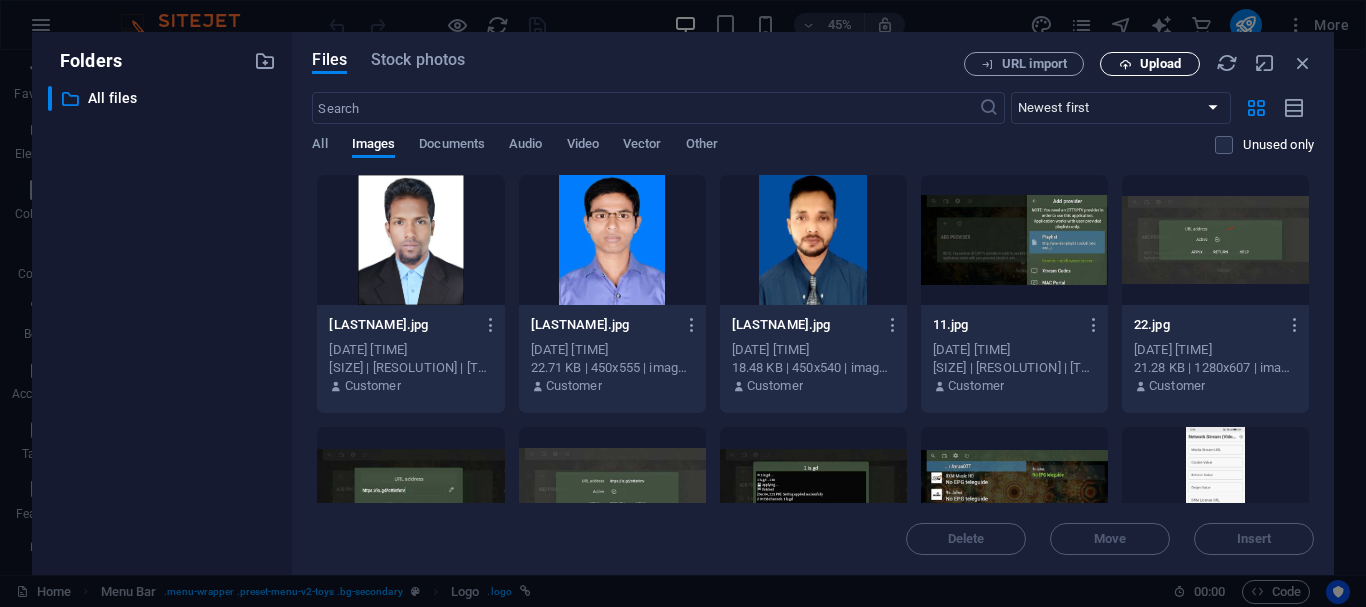 click on "Upload" at bounding box center [1160, 64] 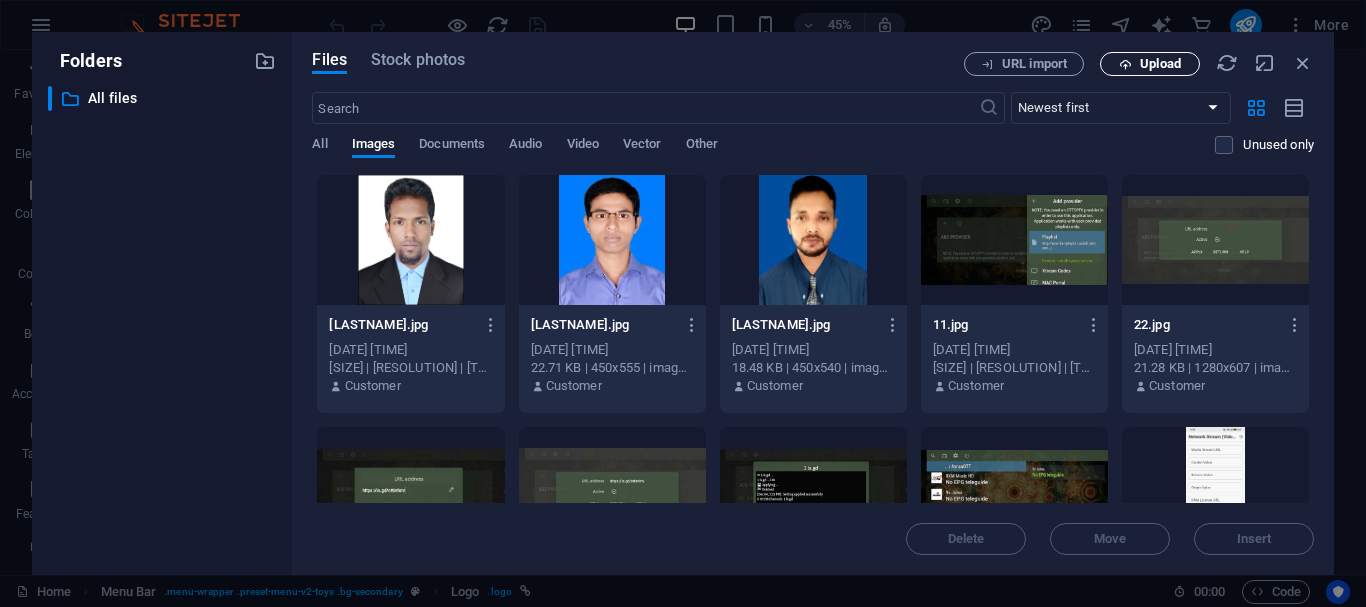 click on "Upload" at bounding box center (1150, 64) 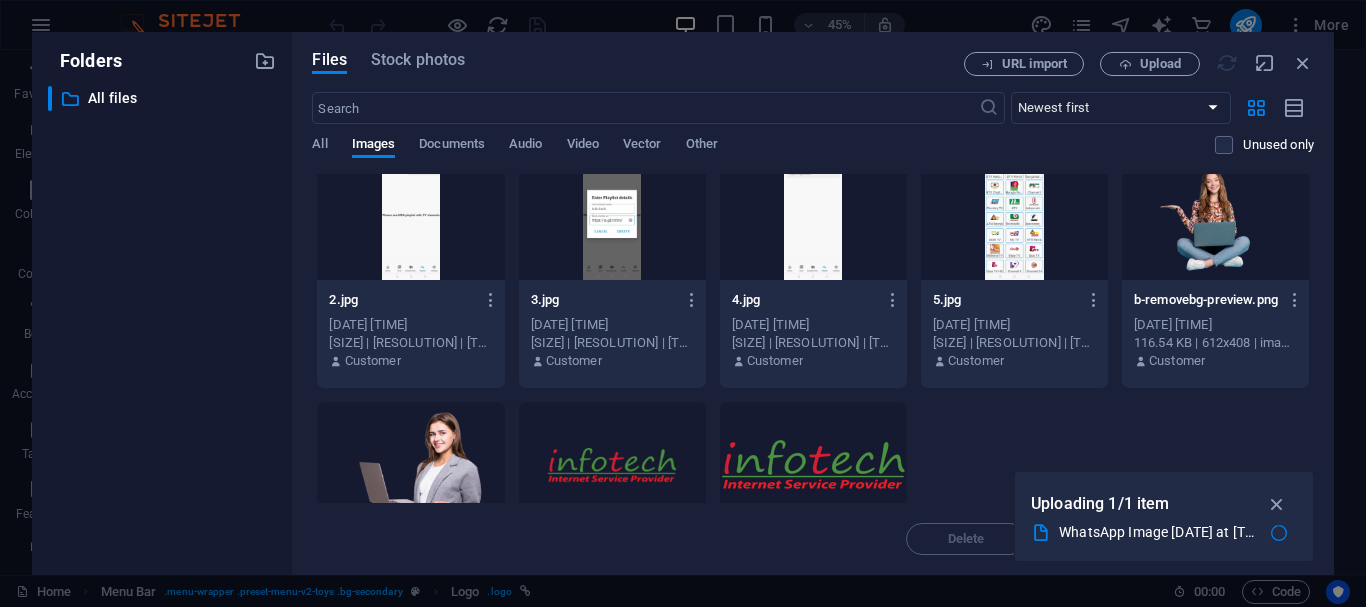 scroll, scrollTop: 667, scrollLeft: 0, axis: vertical 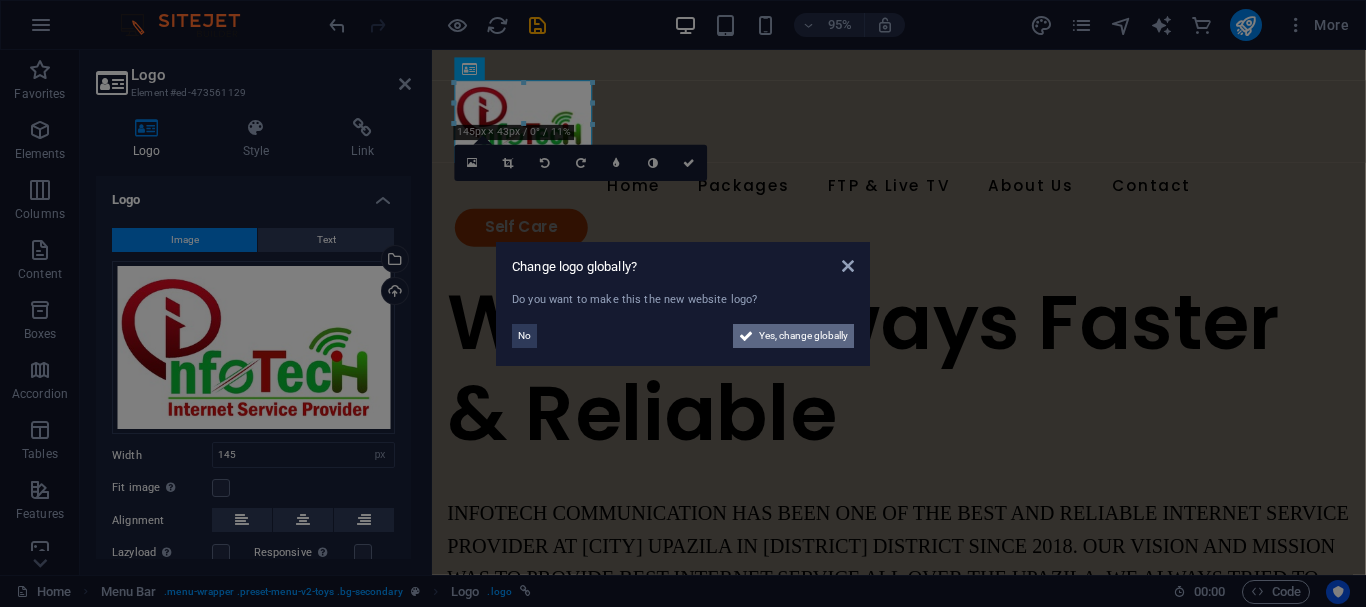 click on "Yes, change globally" at bounding box center (803, 336) 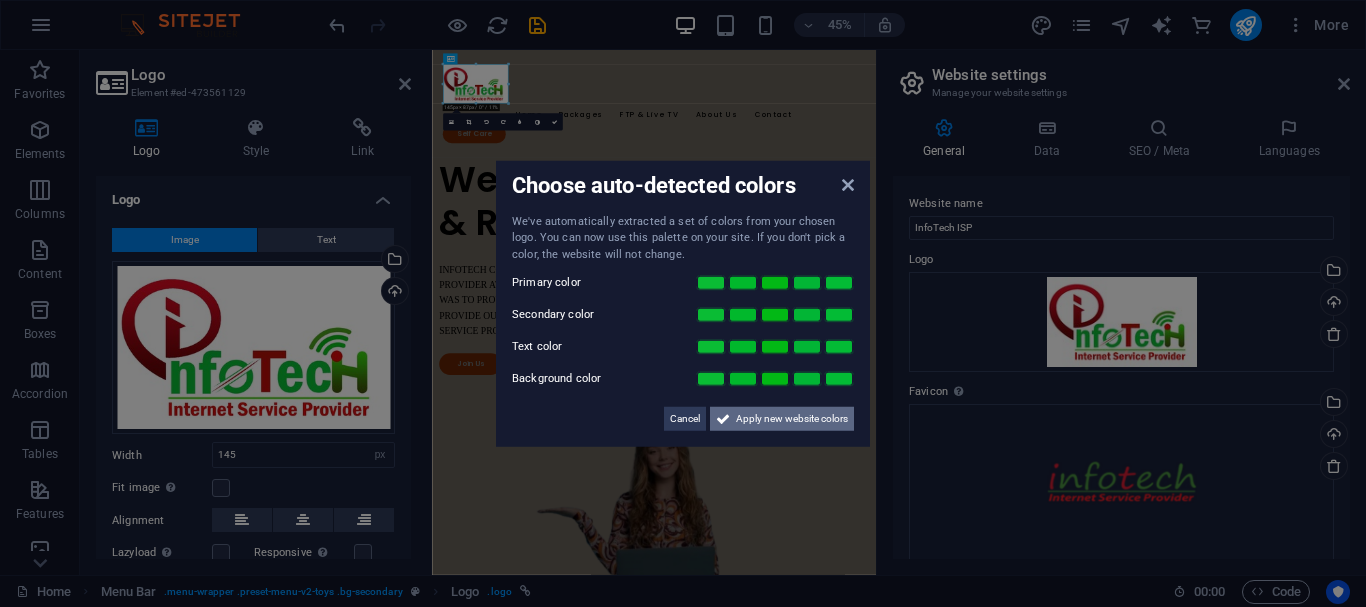 click on "Apply new website colors" at bounding box center (792, 419) 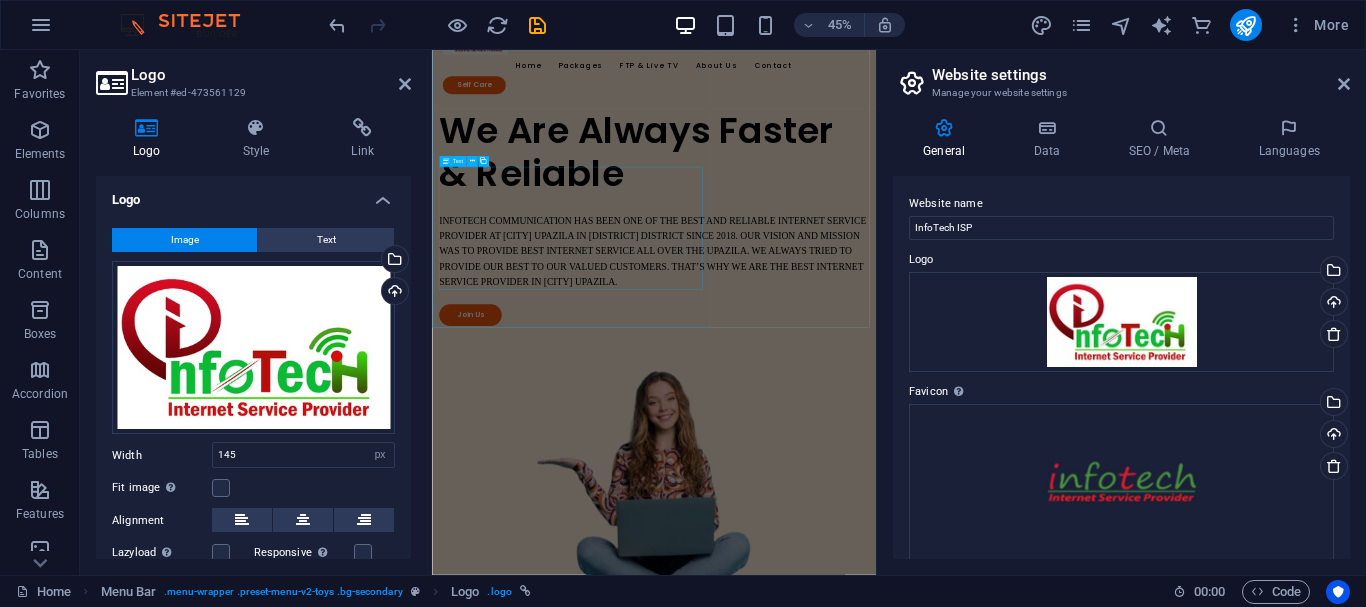scroll, scrollTop: 300, scrollLeft: 0, axis: vertical 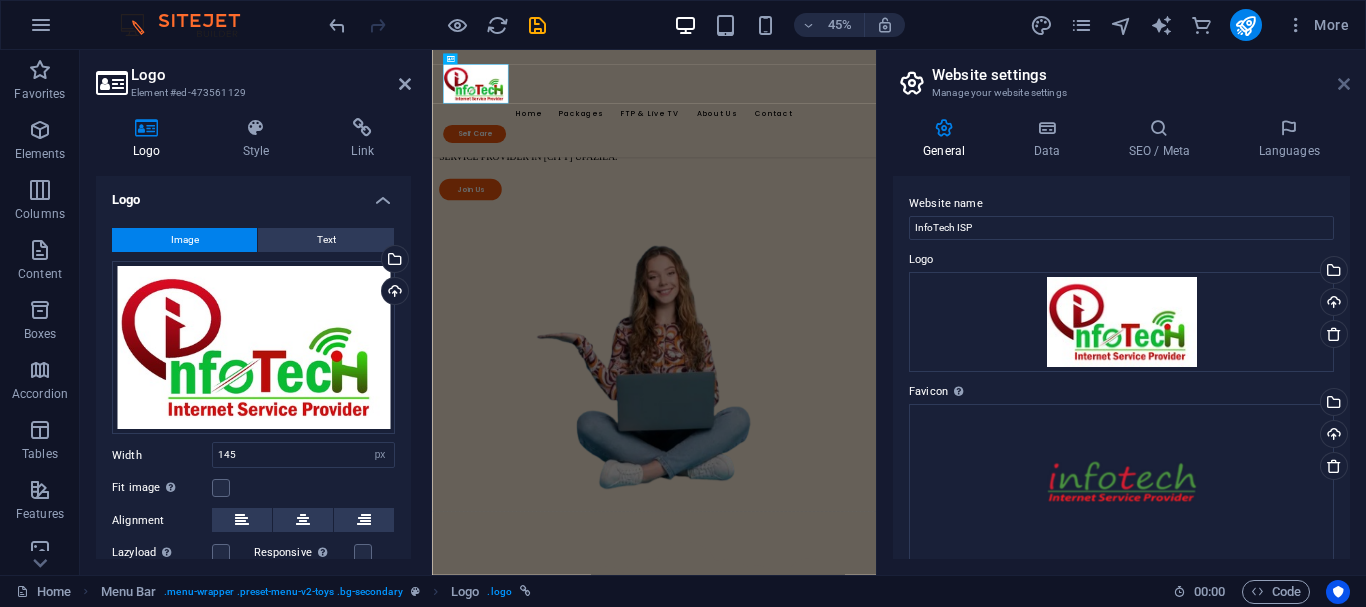 click at bounding box center [1344, 84] 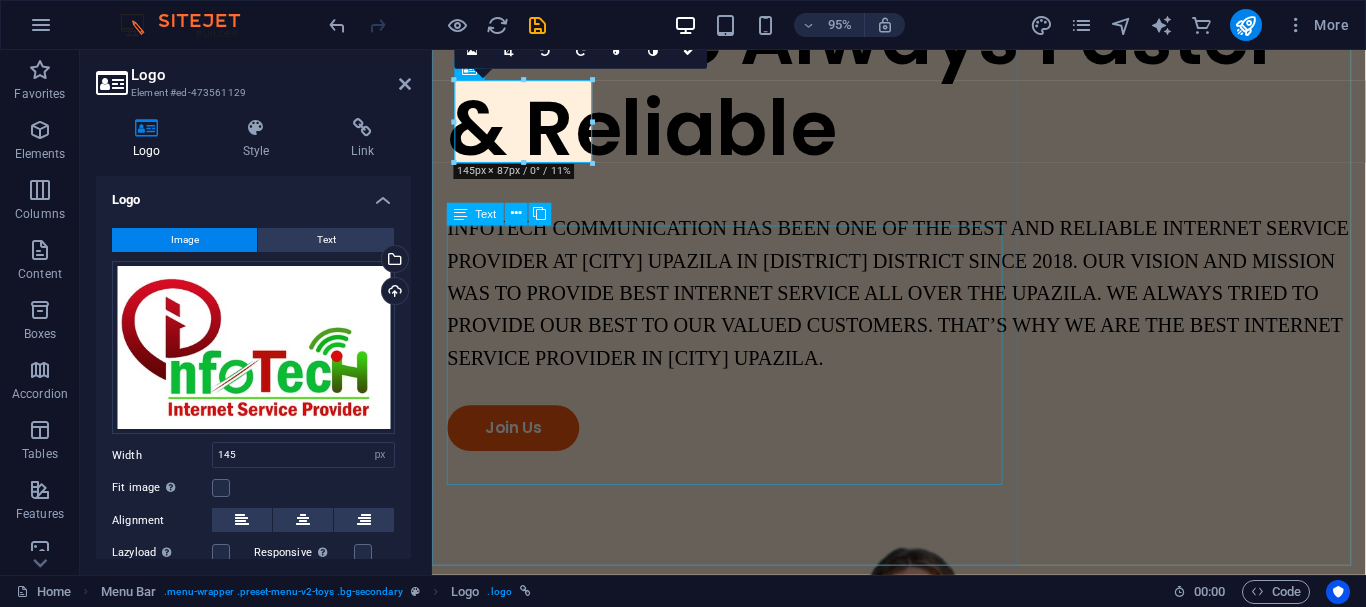 scroll, scrollTop: 0, scrollLeft: 0, axis: both 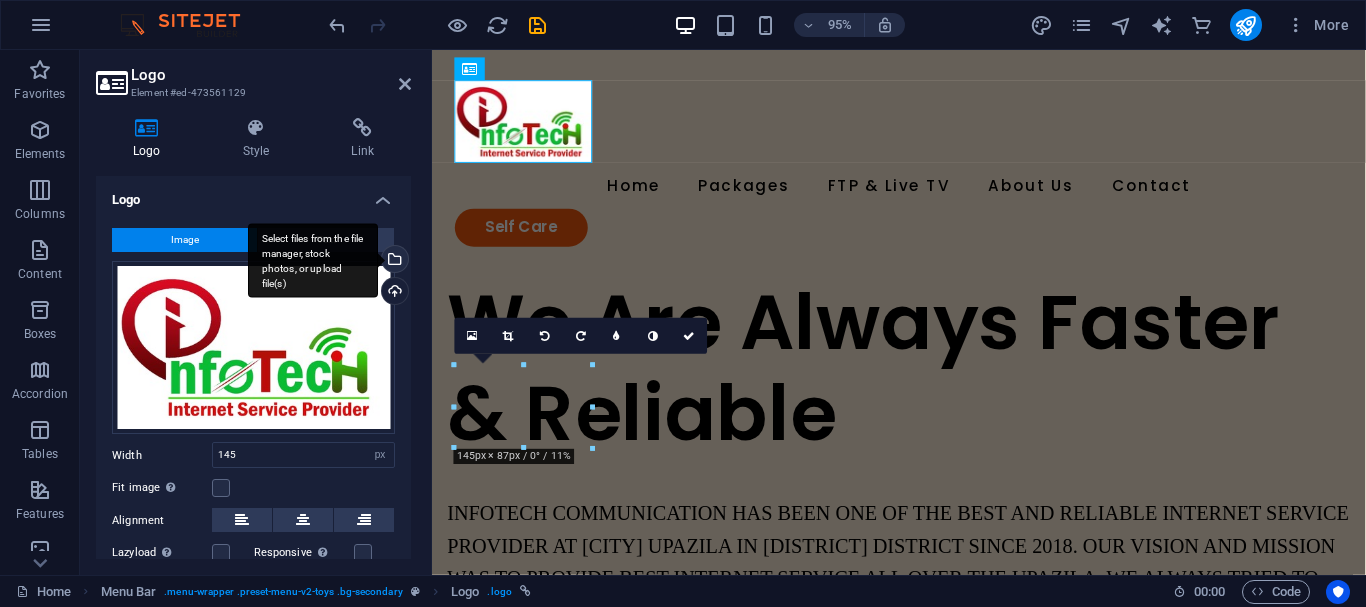 click on "Select files from the file manager, stock photos, or upload file(s)" at bounding box center (393, 261) 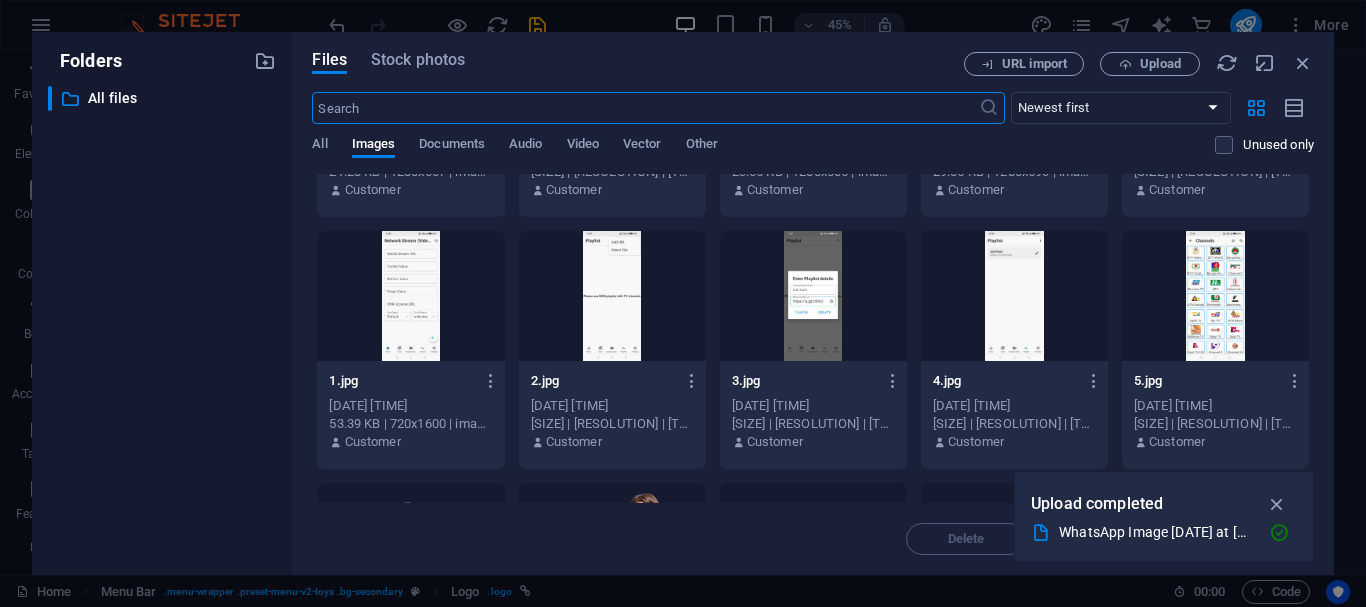 scroll, scrollTop: 667, scrollLeft: 0, axis: vertical 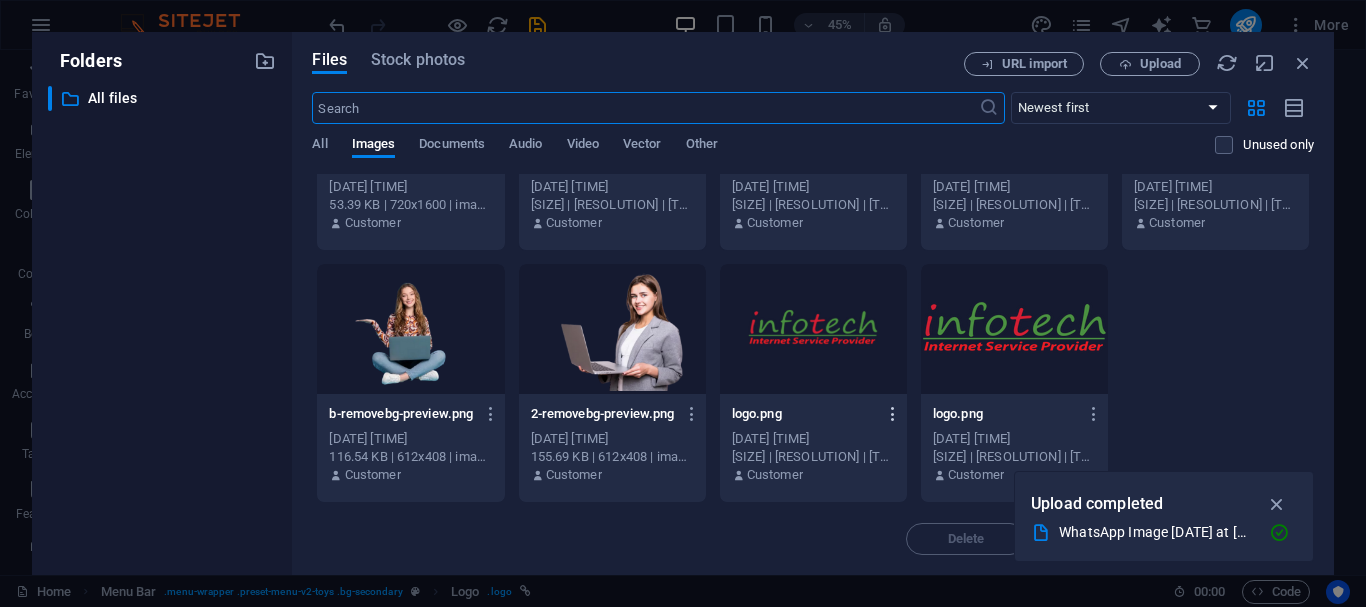 click at bounding box center [893, 414] 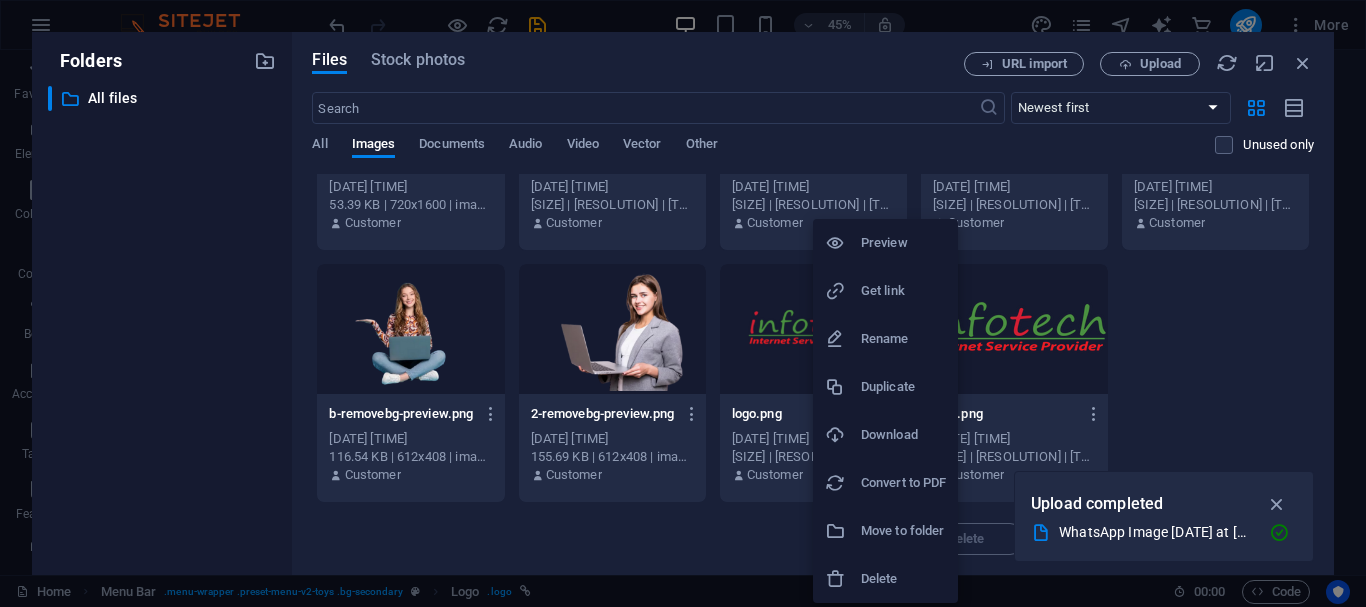 click on "Rename" at bounding box center (903, 339) 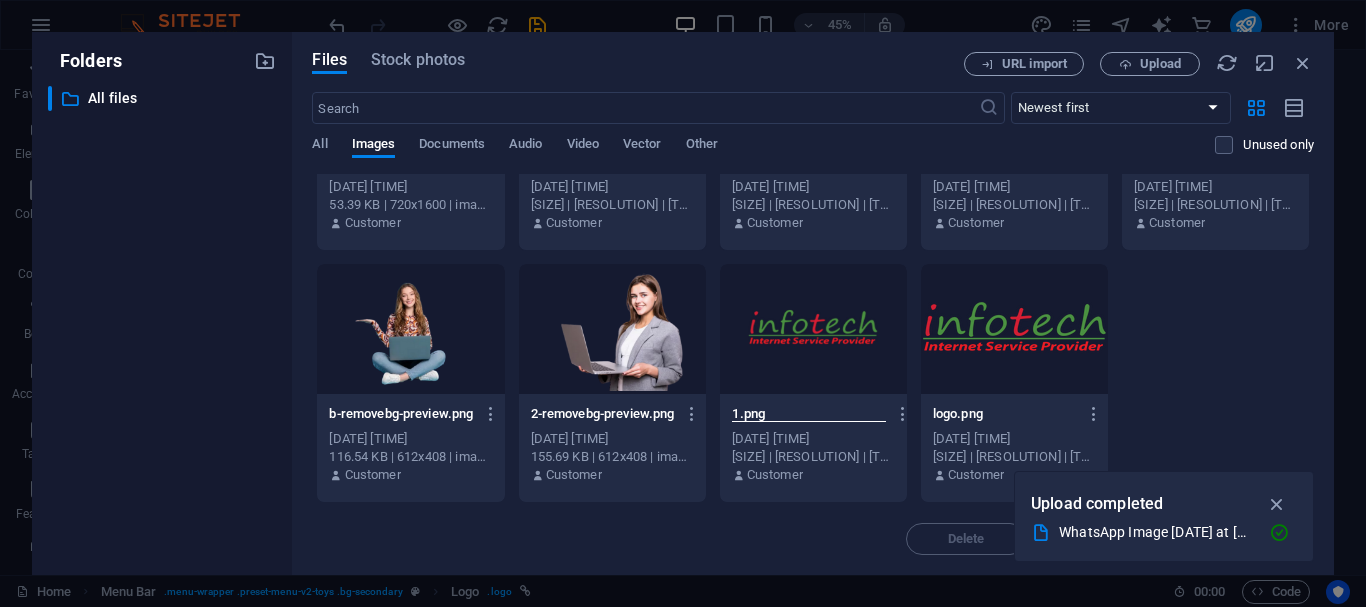 type on "1.png" 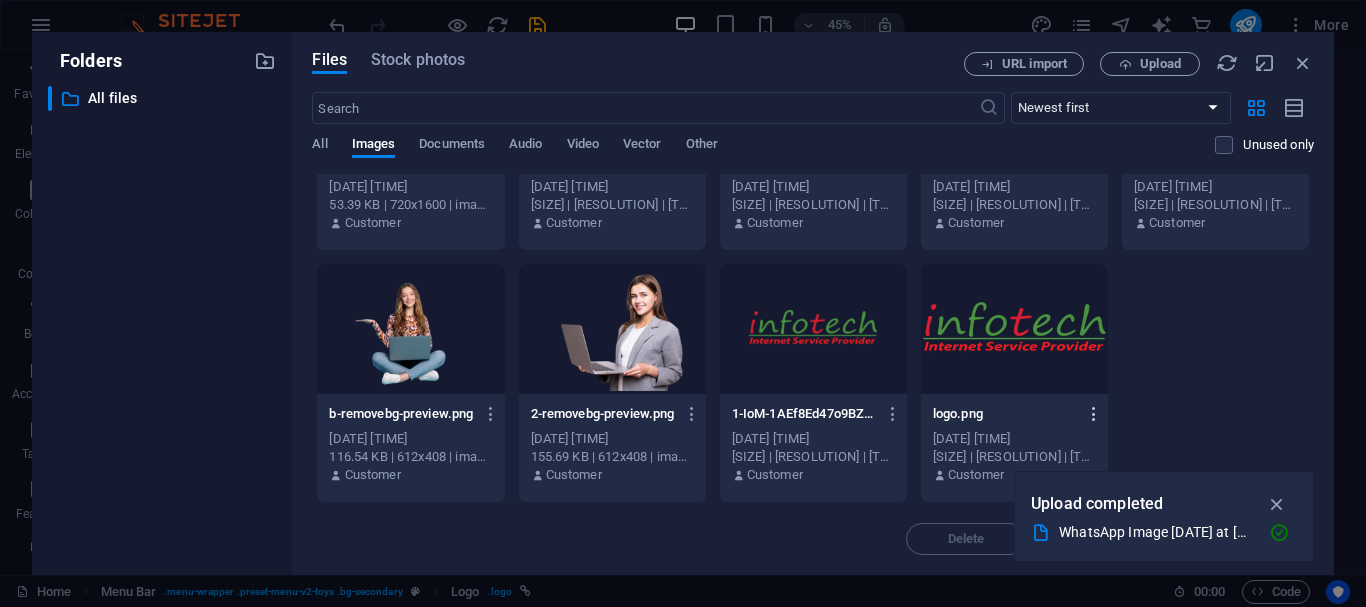 click at bounding box center [1094, 414] 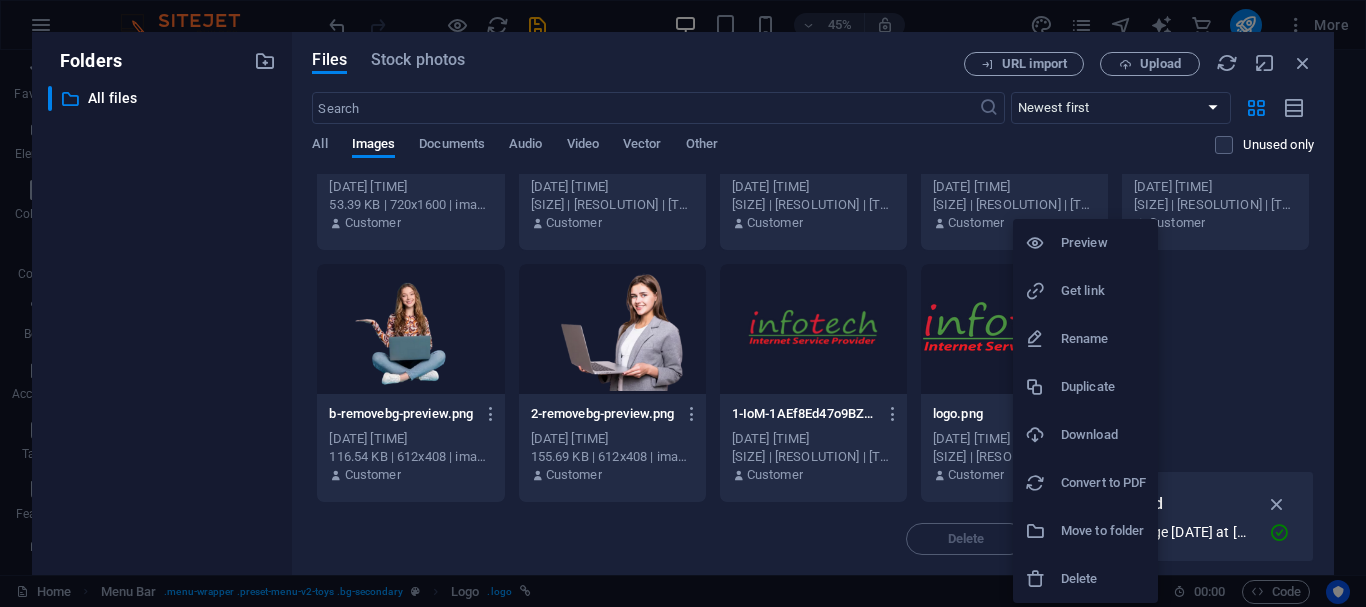 click on "Rename" at bounding box center (1103, 339) 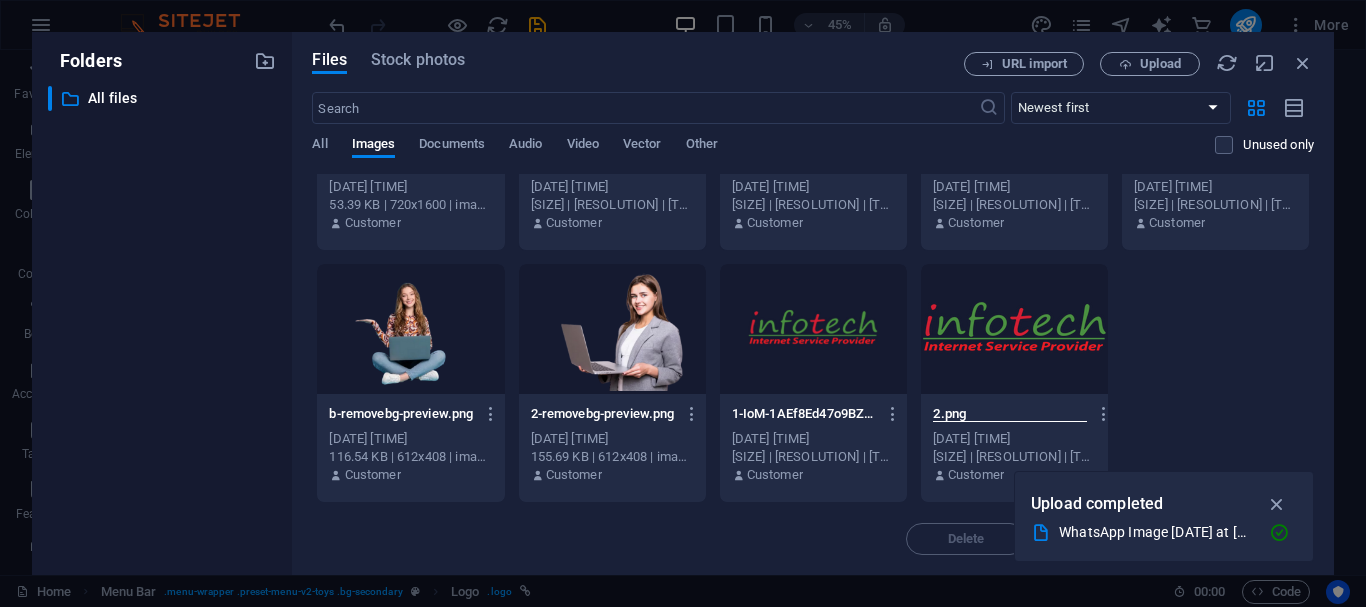 type on "2.png" 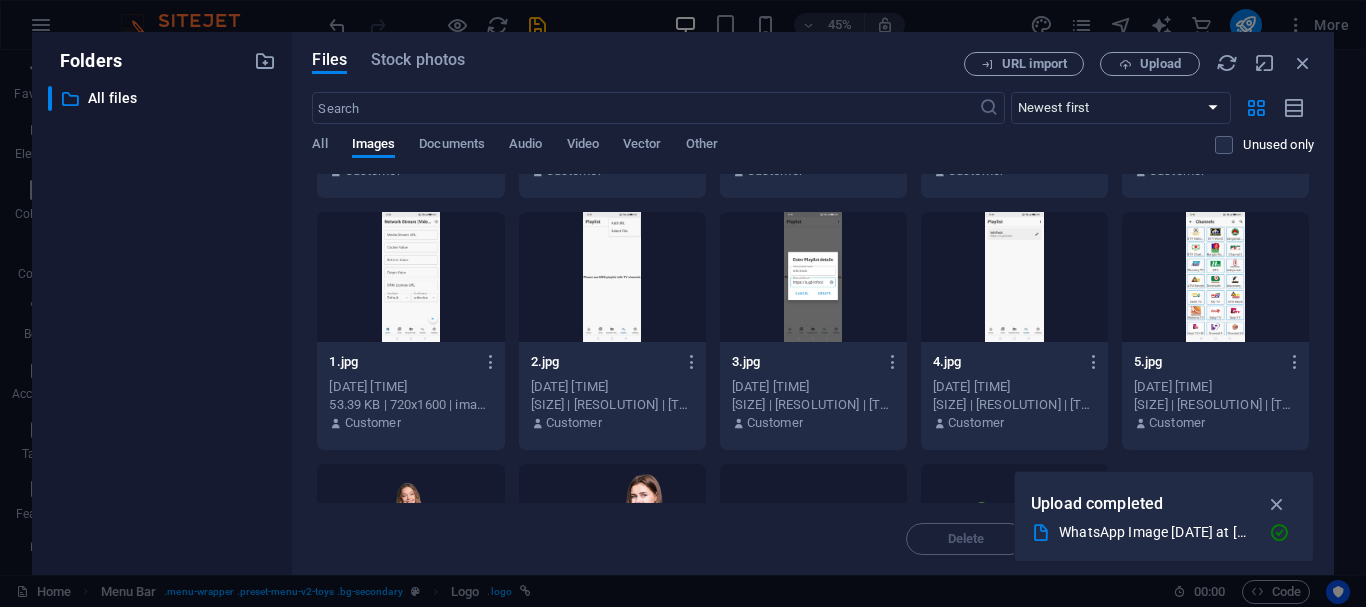 scroll, scrollTop: 0, scrollLeft: 0, axis: both 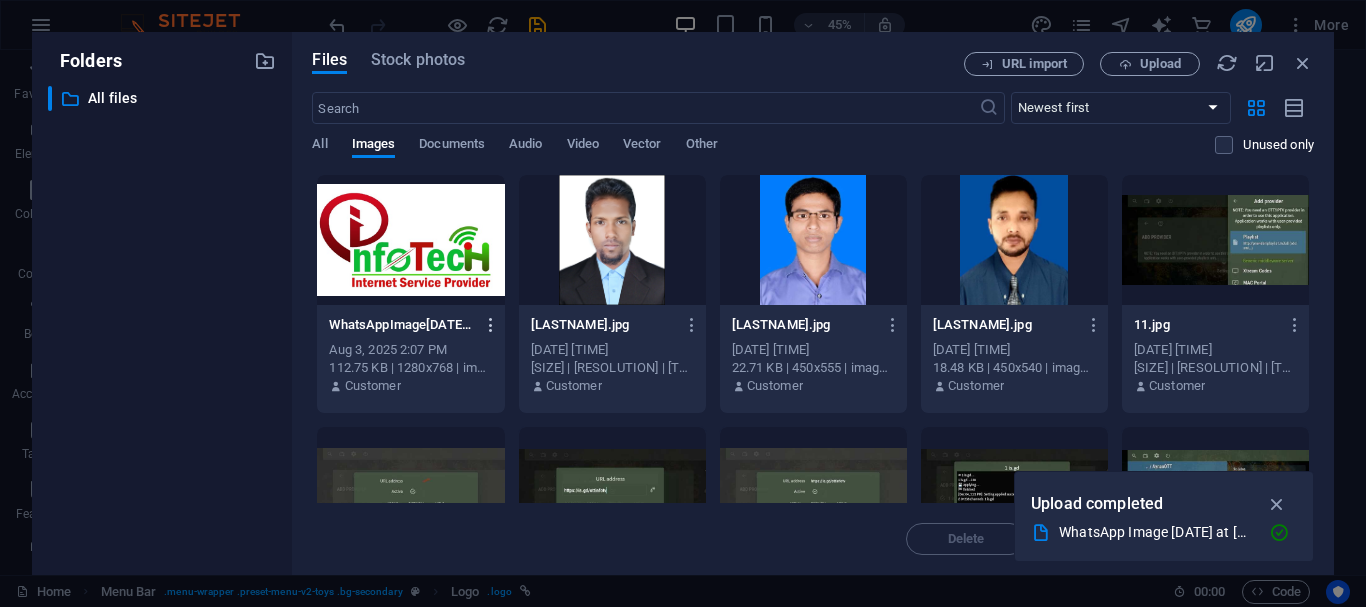 click at bounding box center (491, 325) 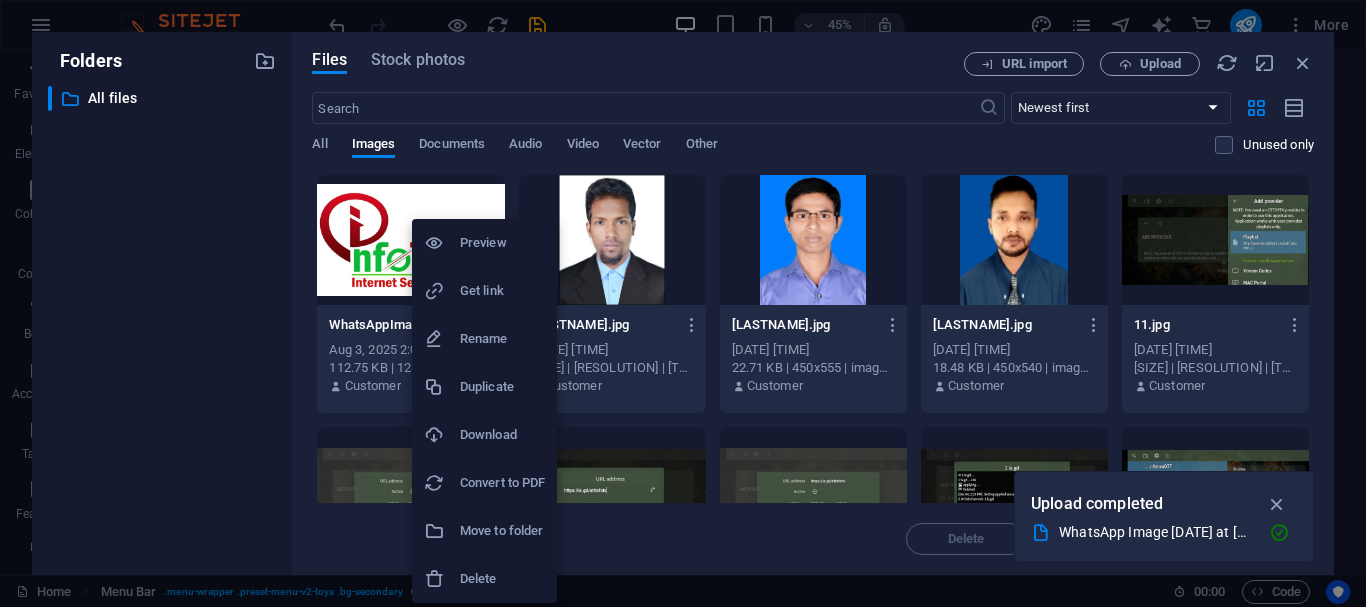 click on "Rename" at bounding box center [502, 339] 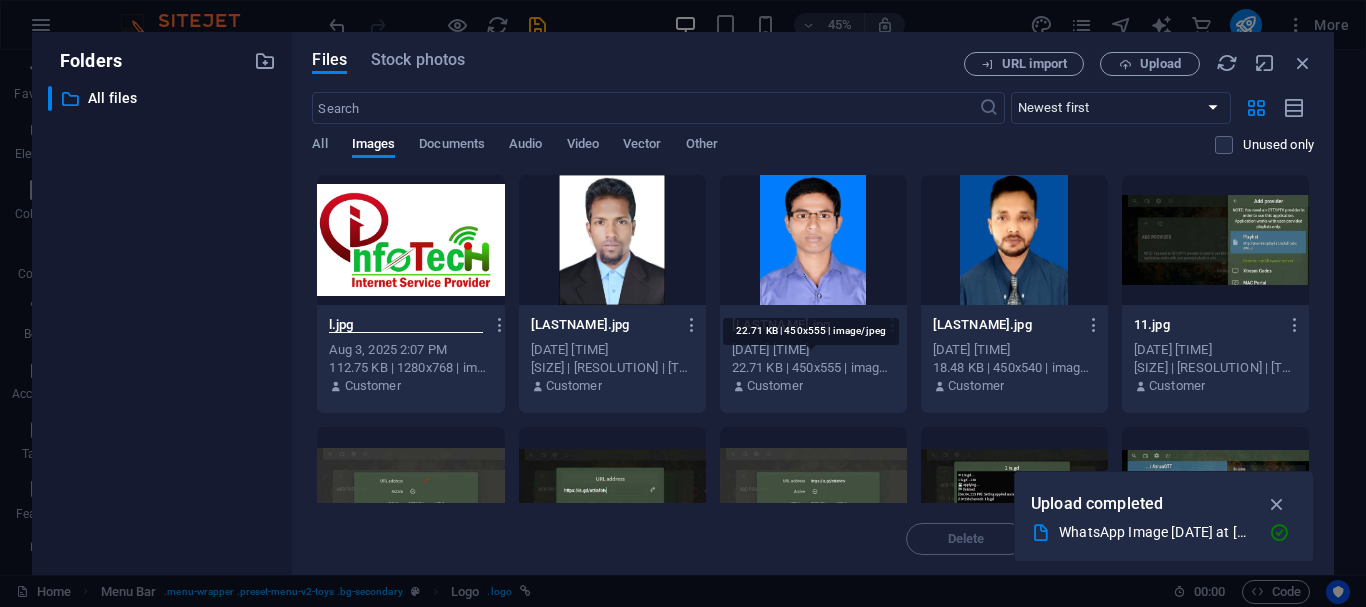 scroll, scrollTop: 0, scrollLeft: 0, axis: both 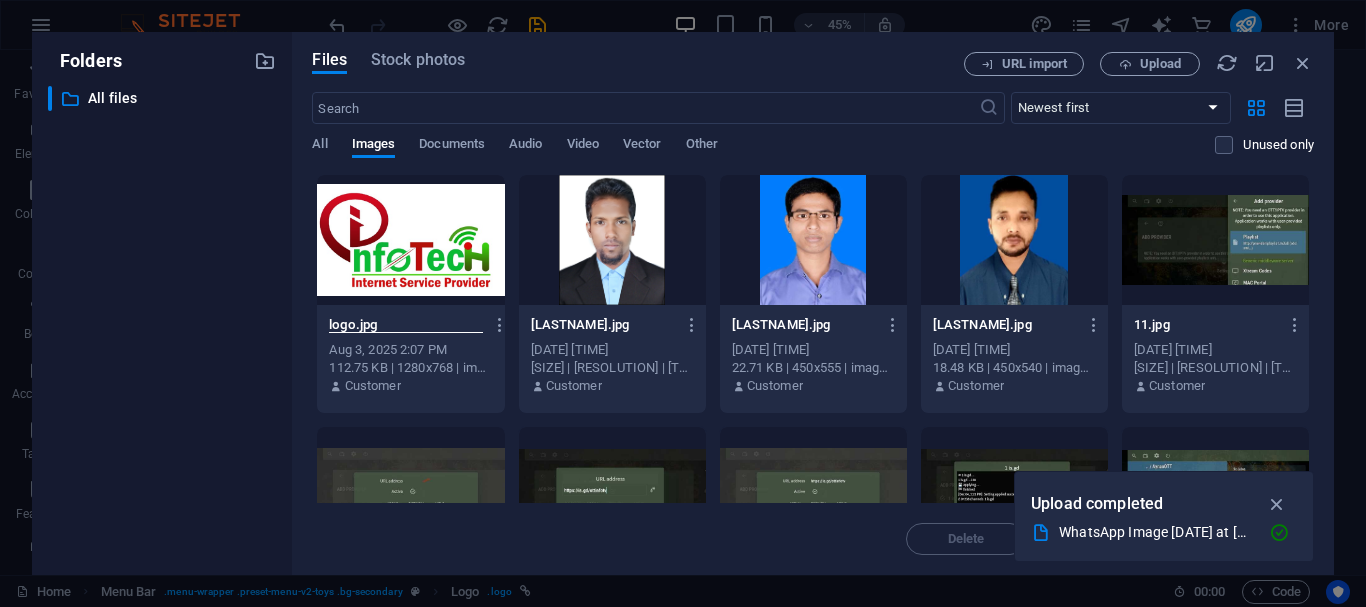 type on "logo.jpg" 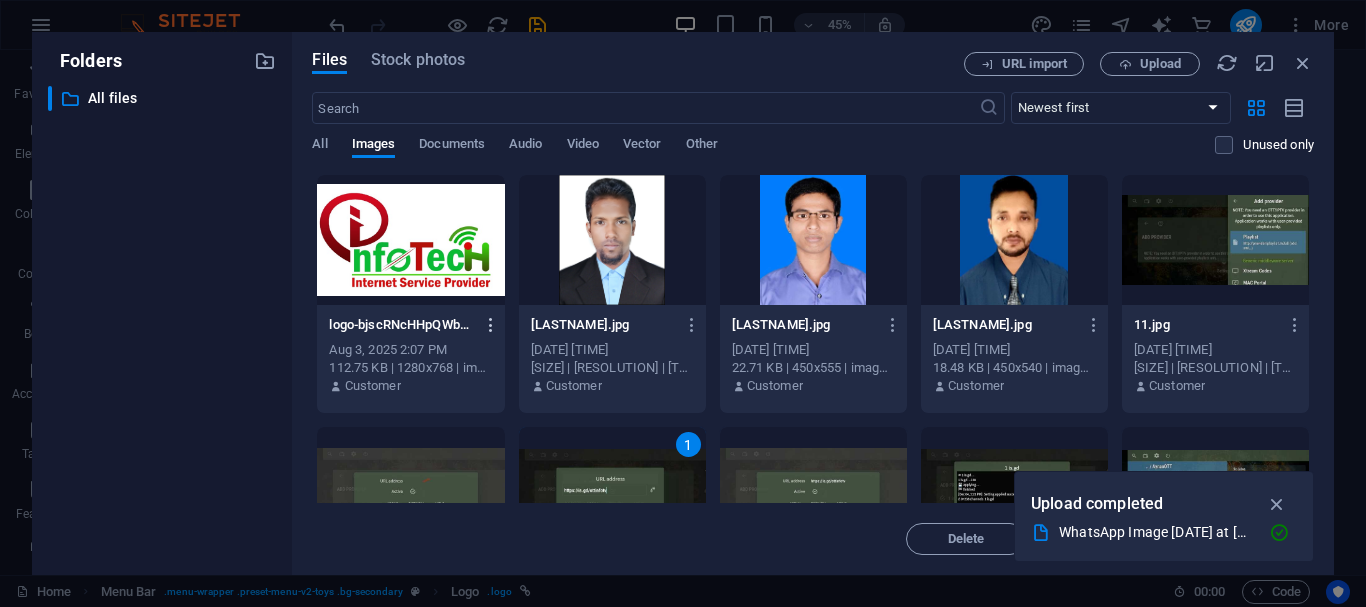 click at bounding box center [491, 325] 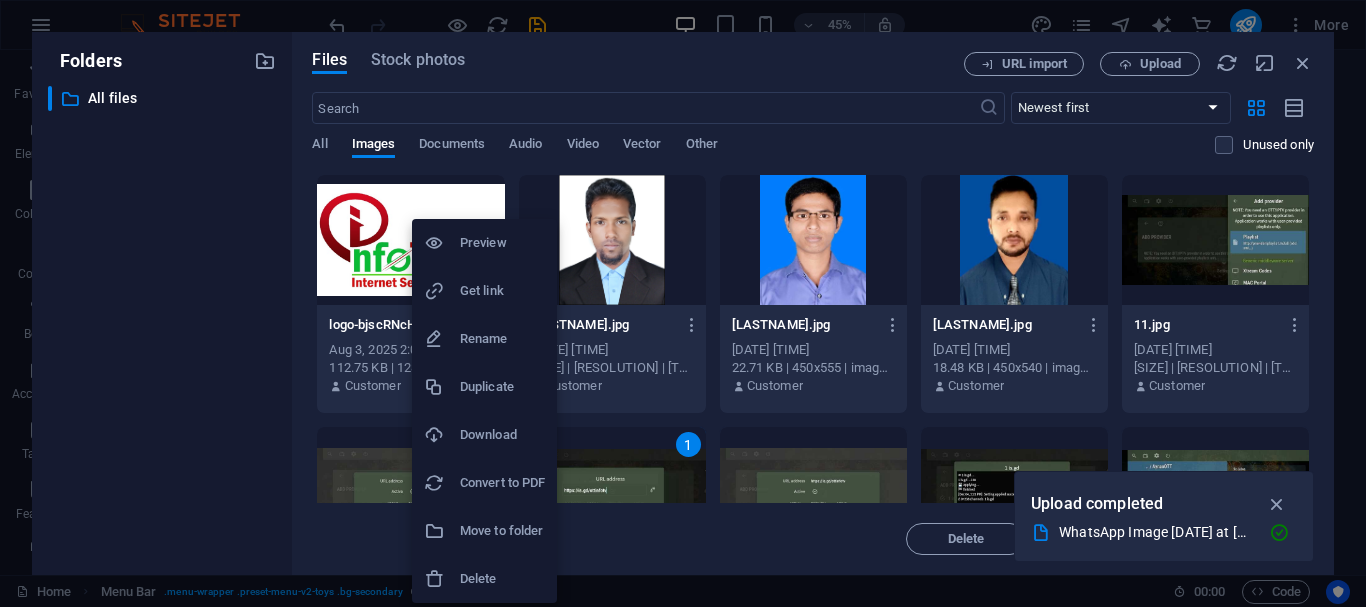 click on "Rename" at bounding box center (502, 339) 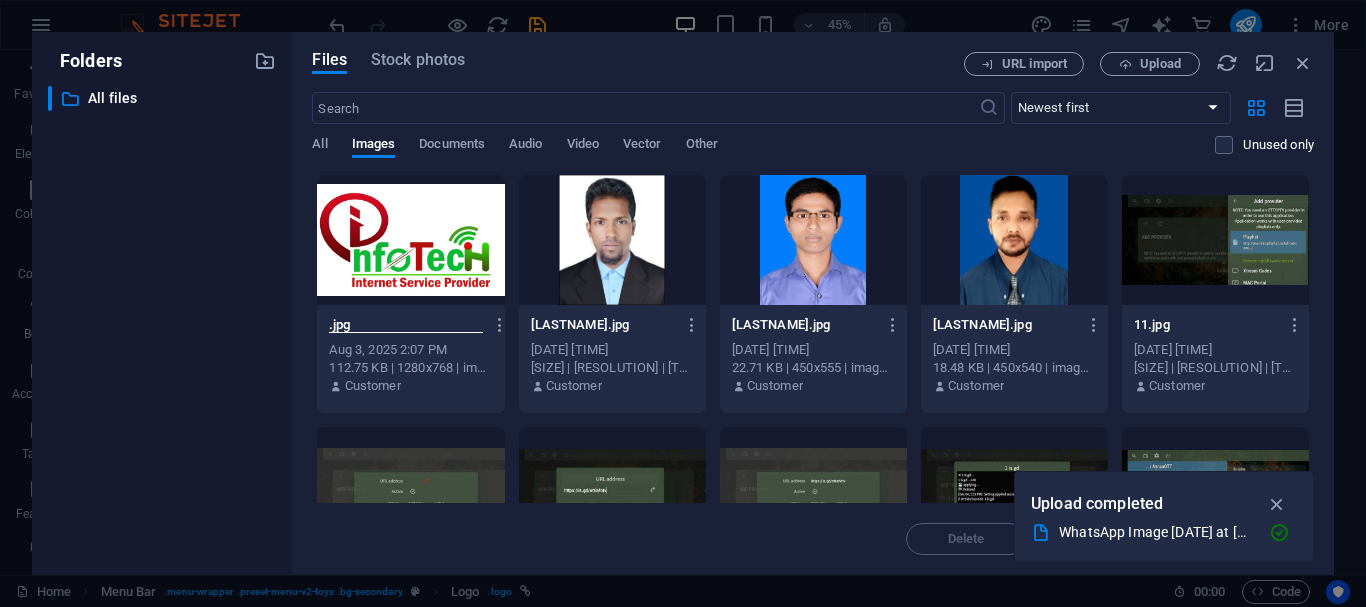 scroll, scrollTop: 0, scrollLeft: 0, axis: both 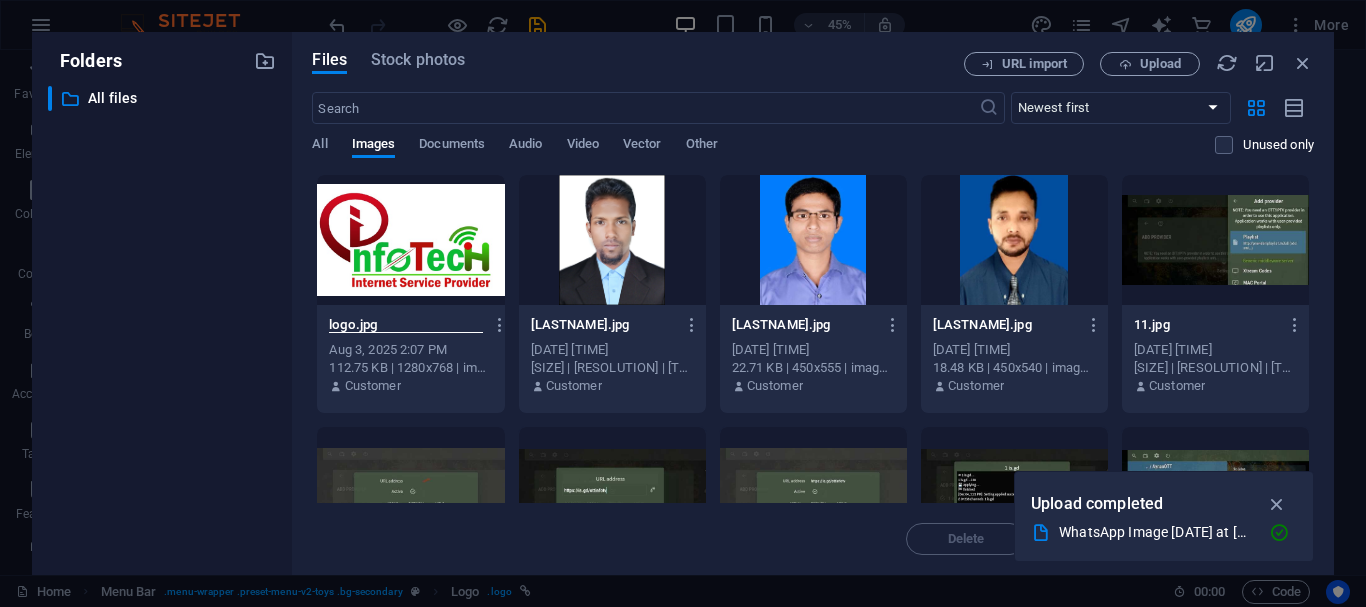 type on "logo.jpg" 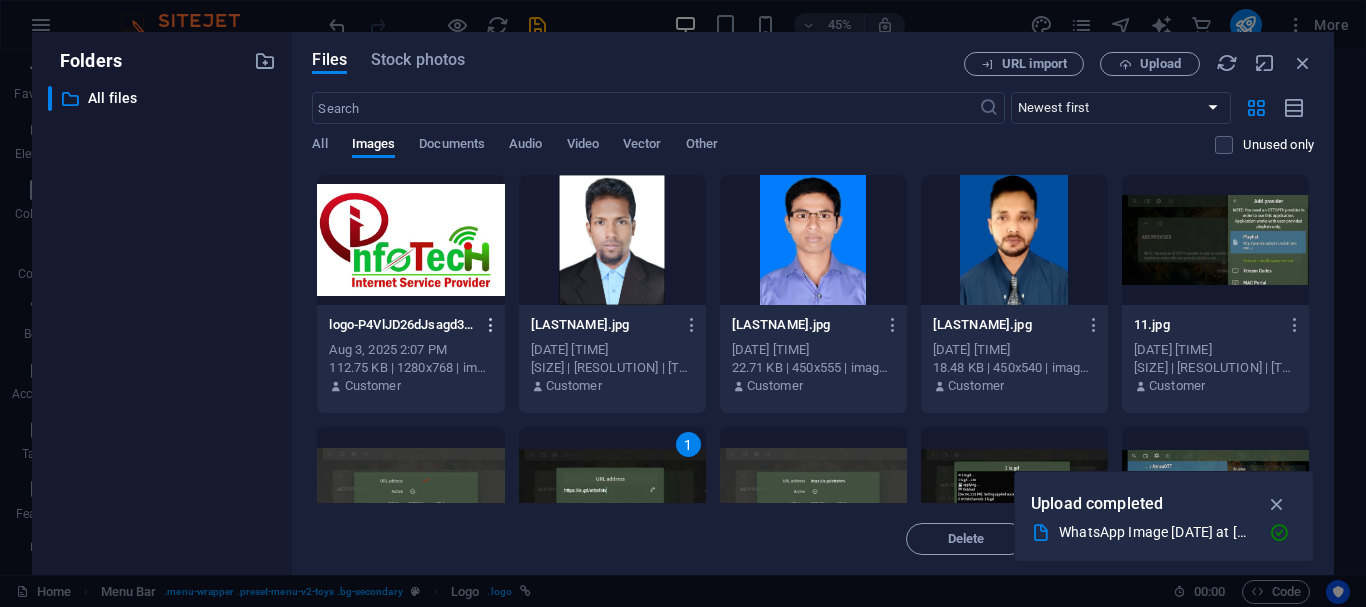 click at bounding box center [491, 325] 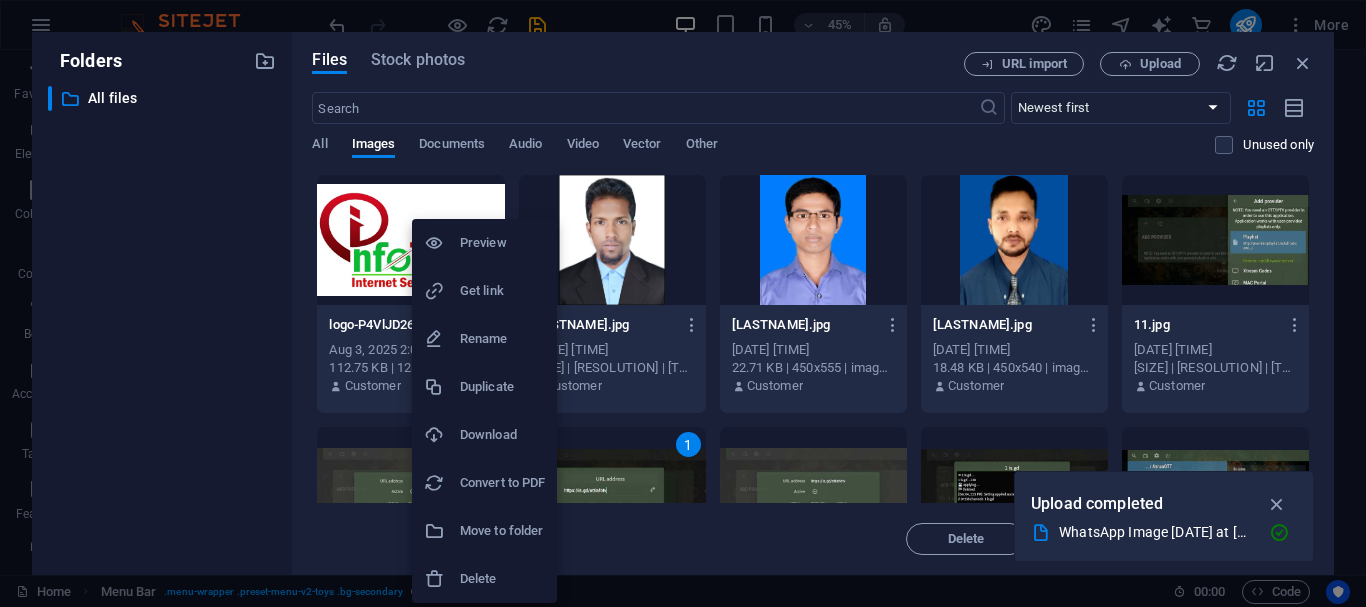 click on "Rename" at bounding box center (502, 339) 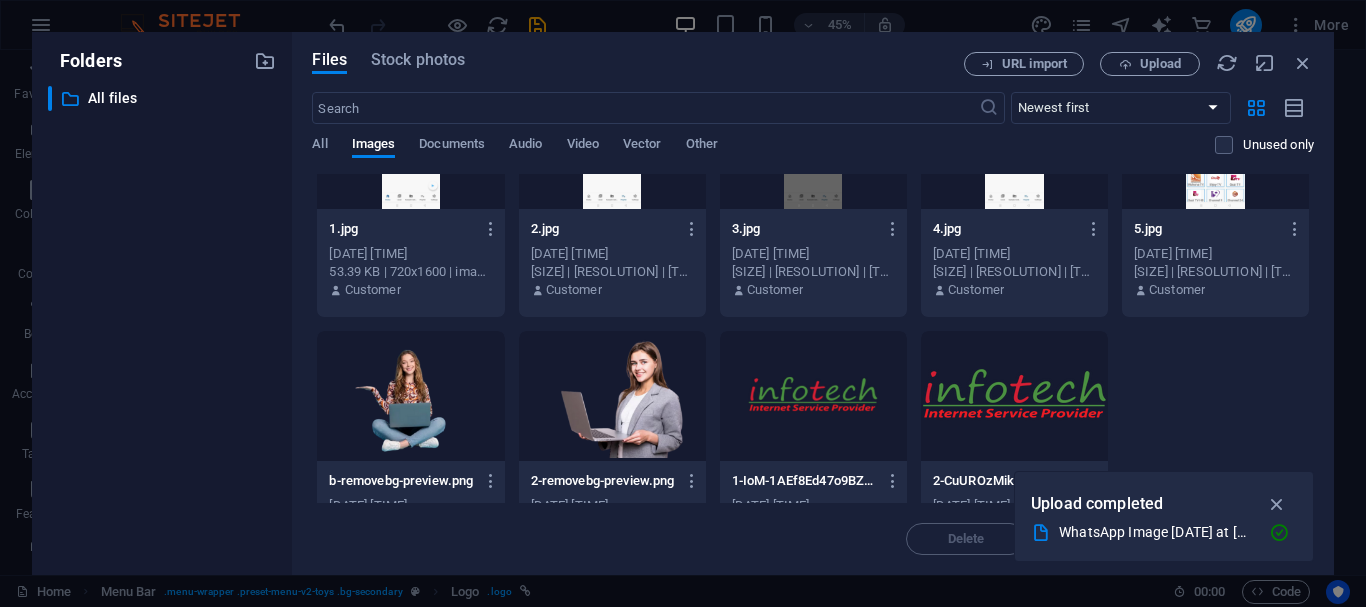 scroll, scrollTop: 667, scrollLeft: 0, axis: vertical 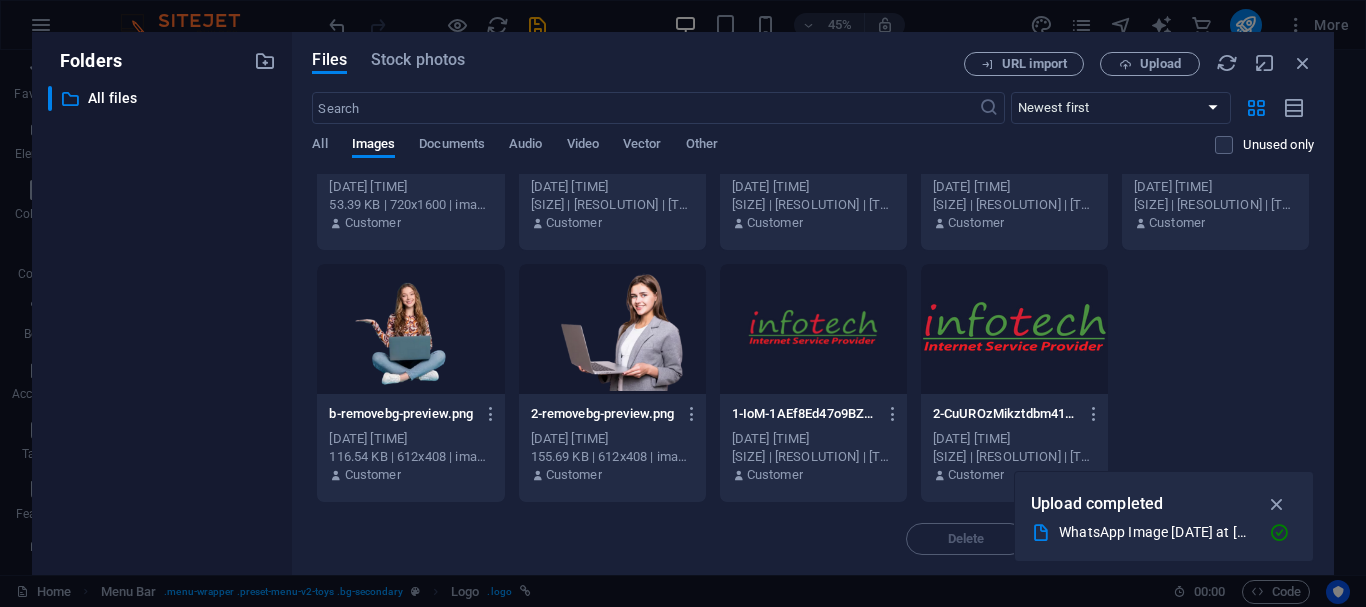 click on "logo-P4VlJD26dJsagd3vT5eylg.jpg logo-P4VlJD26dJsagd3vT5eylg.jpg [DATE] [TIME] [SIZE] | [RESOLUTION] | [TYPE] Customer [LASTNAME].jpg [LASTNAME].jpg [DATE] [TIME] [SIZE] | [RESOLUTION] | [TYPE] Customer [LASTNAME].jpg [LASTNAME].jpg [DATE] [TIME] [SIZE] | [RESOLUTION] | [TYPE] Customer [LASTNAME].jpg [LASTNAME].jpg [DATE] [TIME] [SIZE] | [RESOLUTION] | [TYPE] Customer [LASTNAME].jpg [LASTNAME].jpg [DATE] [TIME] [SIZE] | [RESOLUTION] | [TYPE] Customer [LASTNAME].jpg [LASTNAME].jpg [DATE] [TIME] [SIZE] | [RESOLUTION] | [TYPE] Customer [LASTNAME].jpg [LASTNAME].jpg [DATE] [TIME] [SIZE] | [RESOLUTION] | [TYPE] Customer [LASTNAME].jpg [LASTNAME].jpg [DATE] [TIME] [SIZE] | [RESOLUTION] | [TYPE] Customer [LASTNAME].jpg [LASTNAME].jpg [DATE] [TIME] [SIZE] | [RESOLUTION] | [TYPE] Customer [LASTNAME].jpg [LASTNAME].jpg [DATE] [TIME] [SIZE] | [RESOLUTION] | [TYPE] Customer [LASTNAME].jpg [LASTNAME].jpg [DATE] [TIME] [SIZE] | [RESOLUTION] | [TYPE] Customer [LASTNAME].jpg [LASTNAME].jpg [DATE] [TIME] [SIZE] | [RESOLUTION] | [TYPE] Customer [LASTNAME].jpg [LASTNAME].jpg [DATE] [TIME] [SIZE] | [RESOLUTION] | [TYPE]" at bounding box center (813, 5) 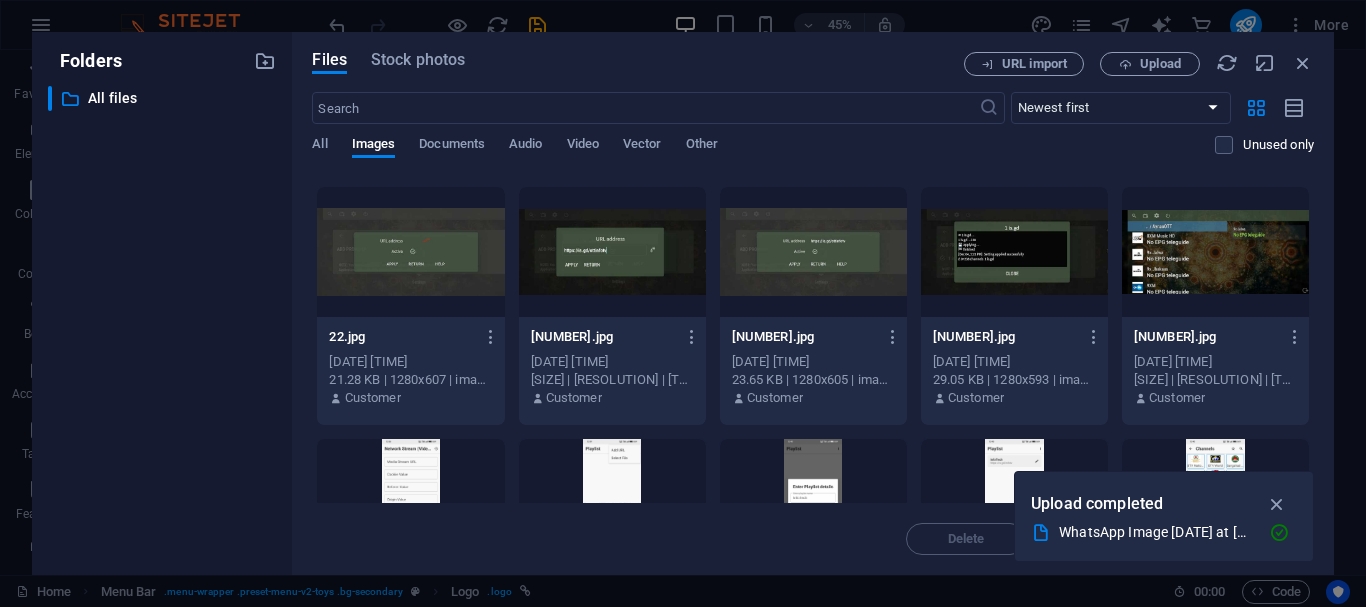 scroll, scrollTop: 0, scrollLeft: 0, axis: both 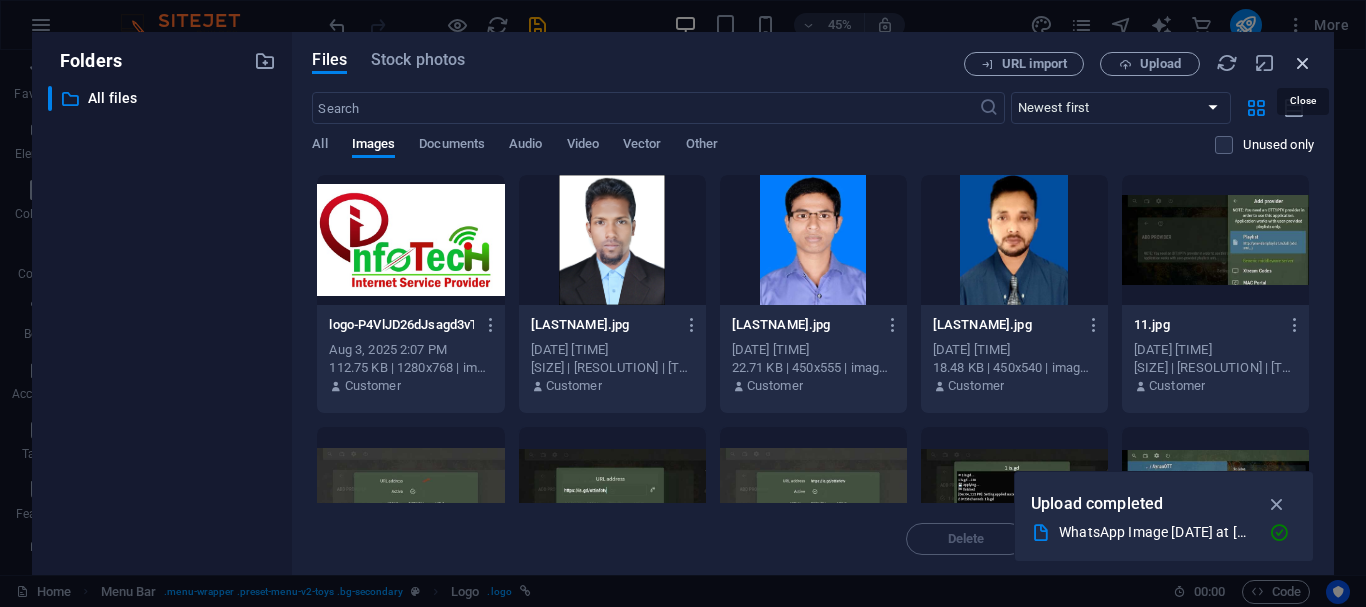 drag, startPoint x: 1308, startPoint y: 65, endPoint x: 919, endPoint y: 15, distance: 392.2002 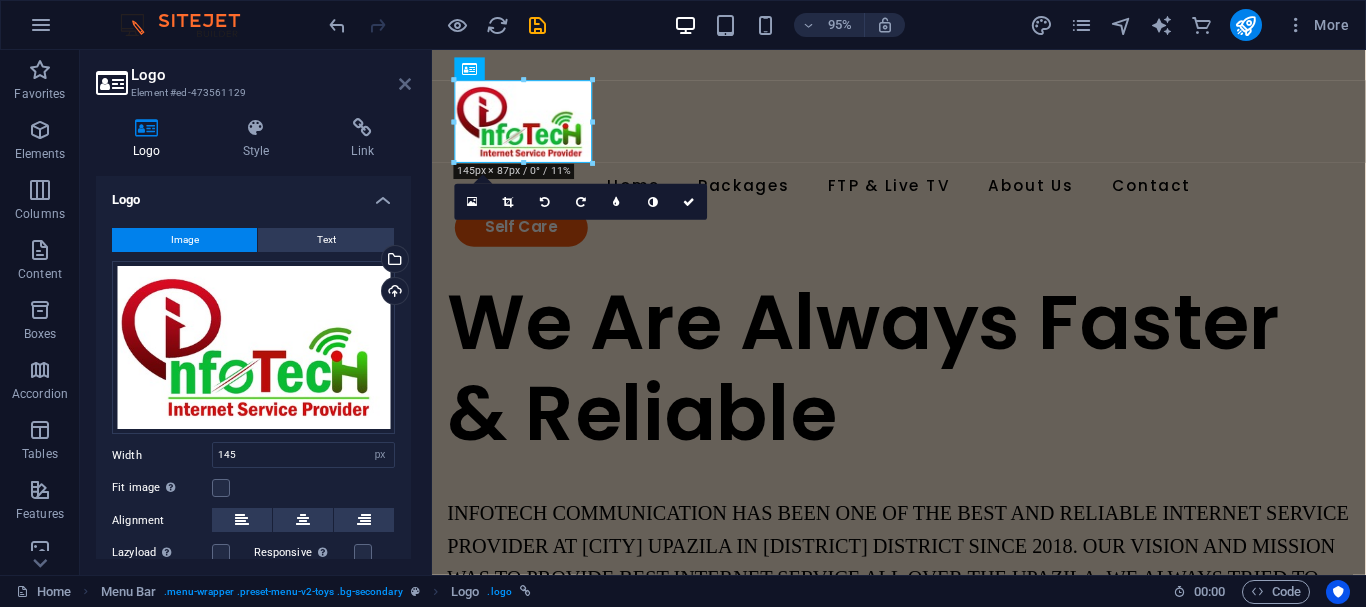 click at bounding box center [405, 84] 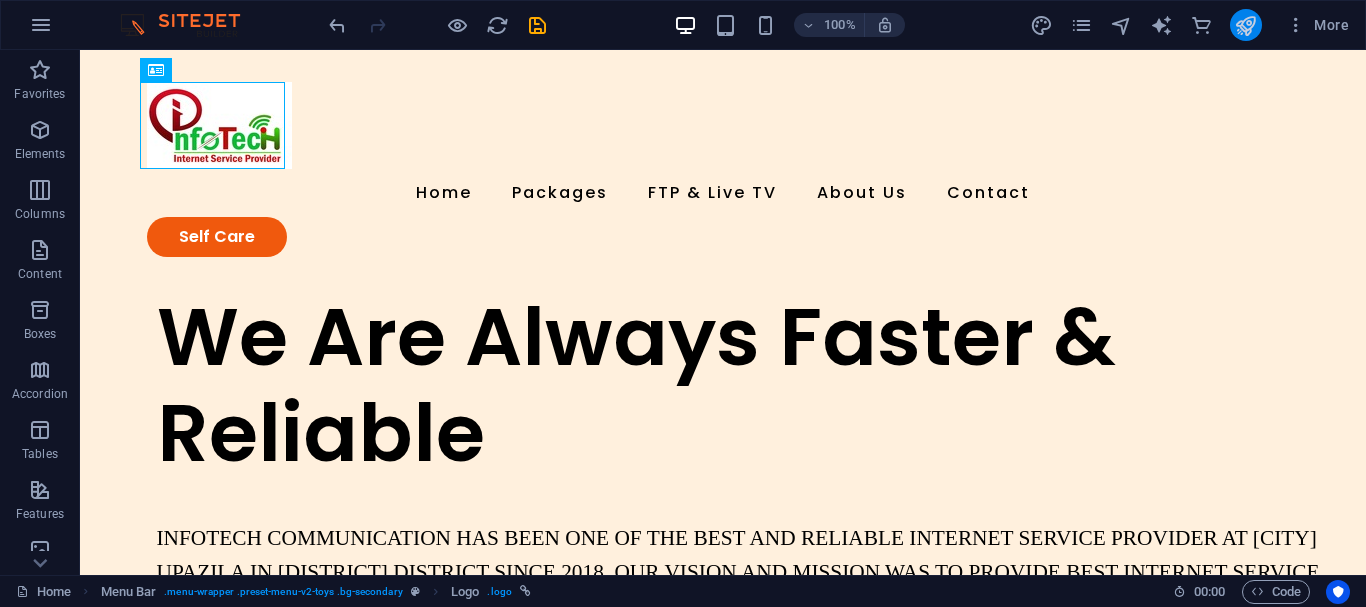 click at bounding box center [1246, 25] 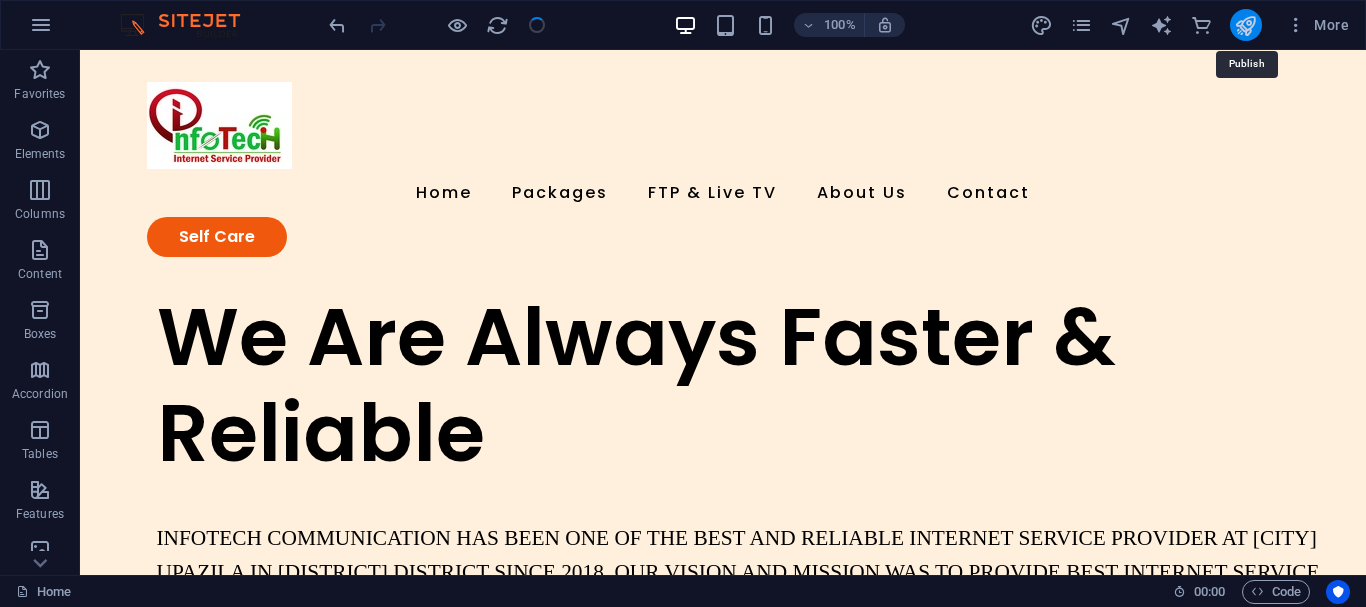 click at bounding box center (1245, 25) 